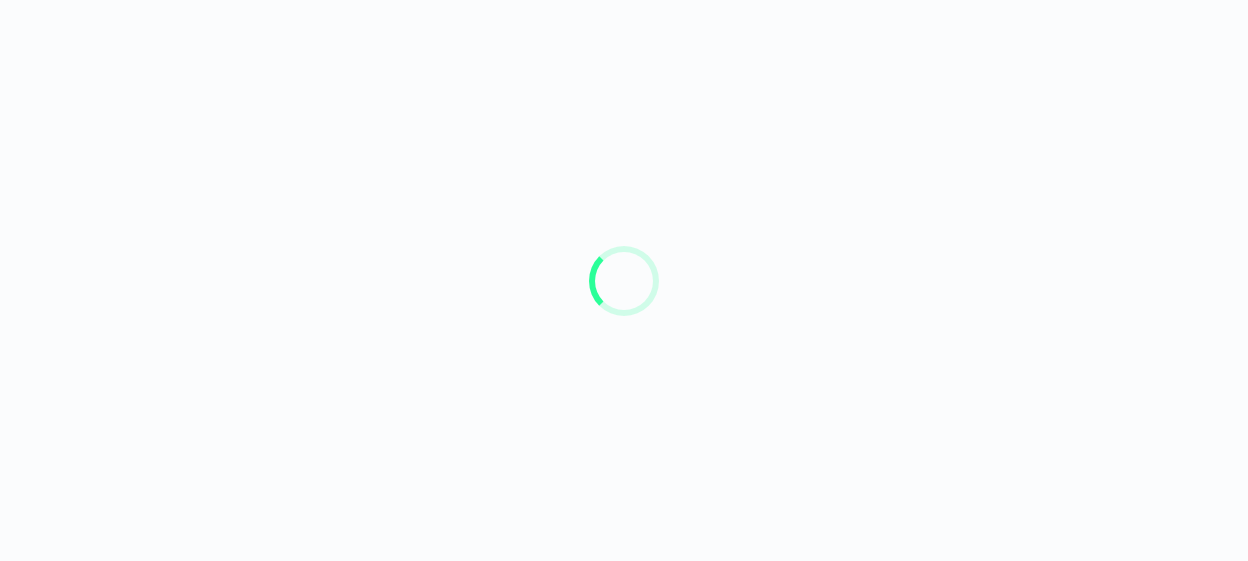 scroll, scrollTop: 0, scrollLeft: 0, axis: both 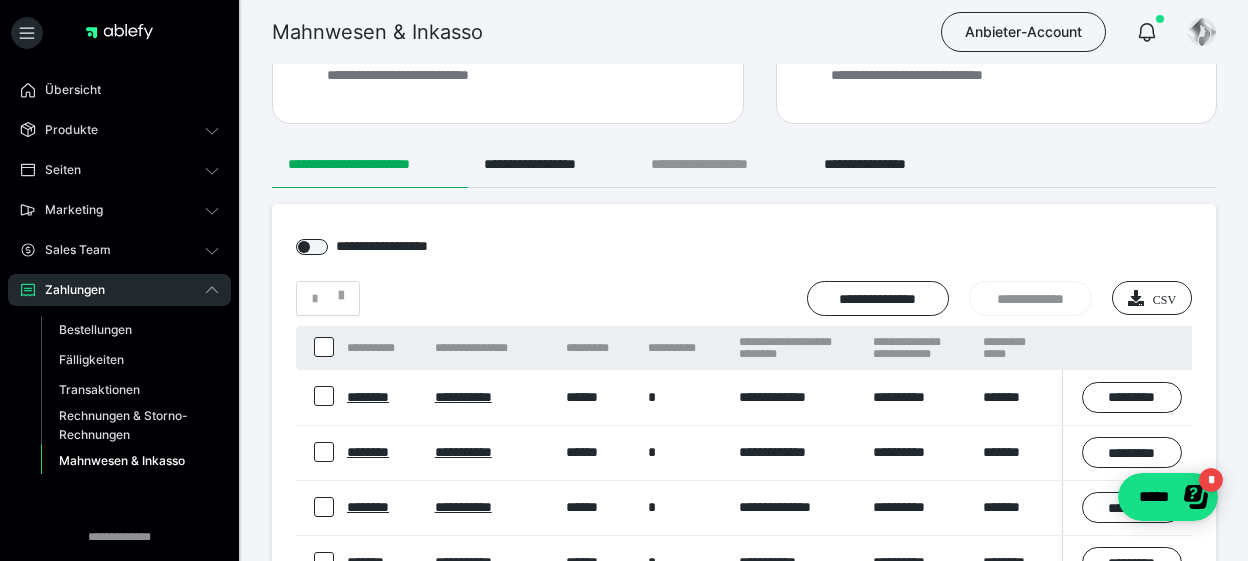 click on "**********" at bounding box center (721, 164) 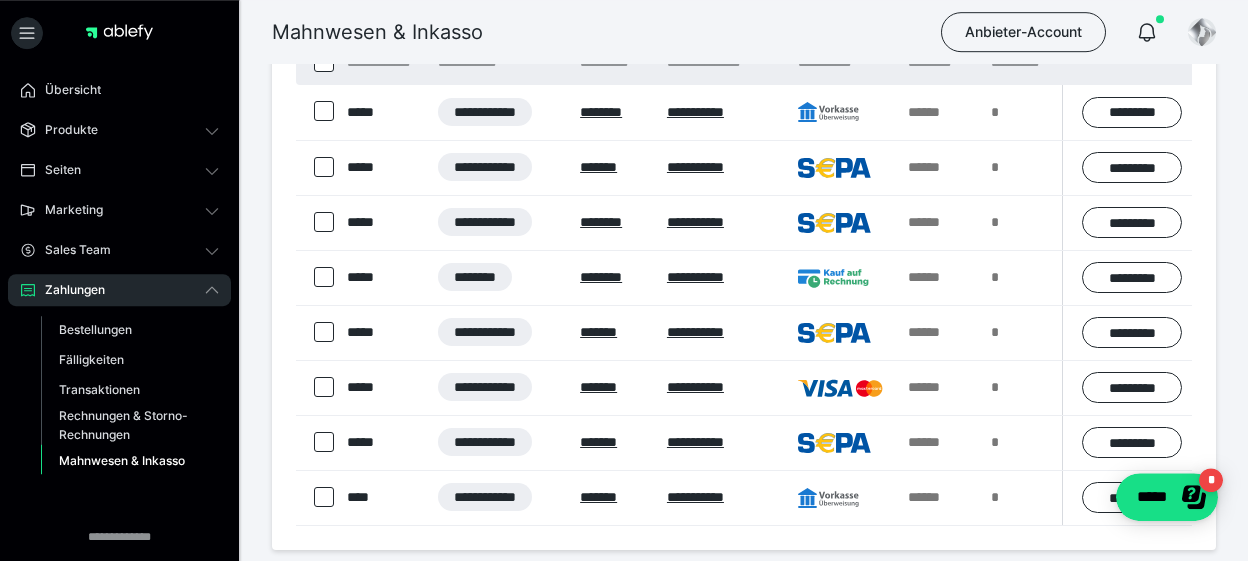 scroll, scrollTop: 421, scrollLeft: 0, axis: vertical 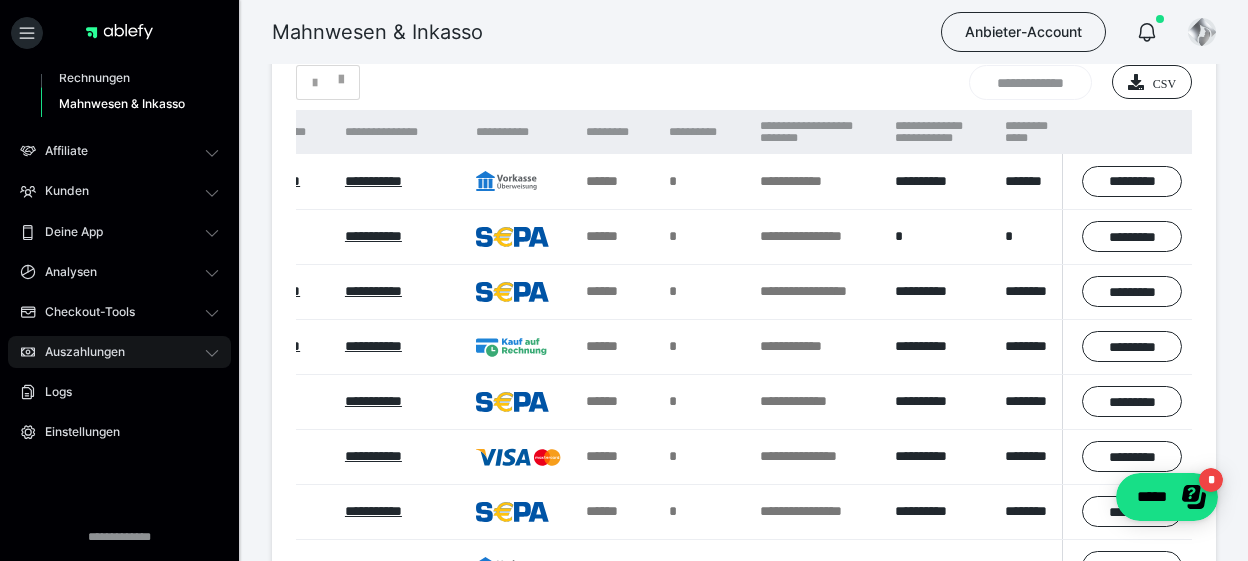 click on "Auszahlungen" at bounding box center [78, 352] 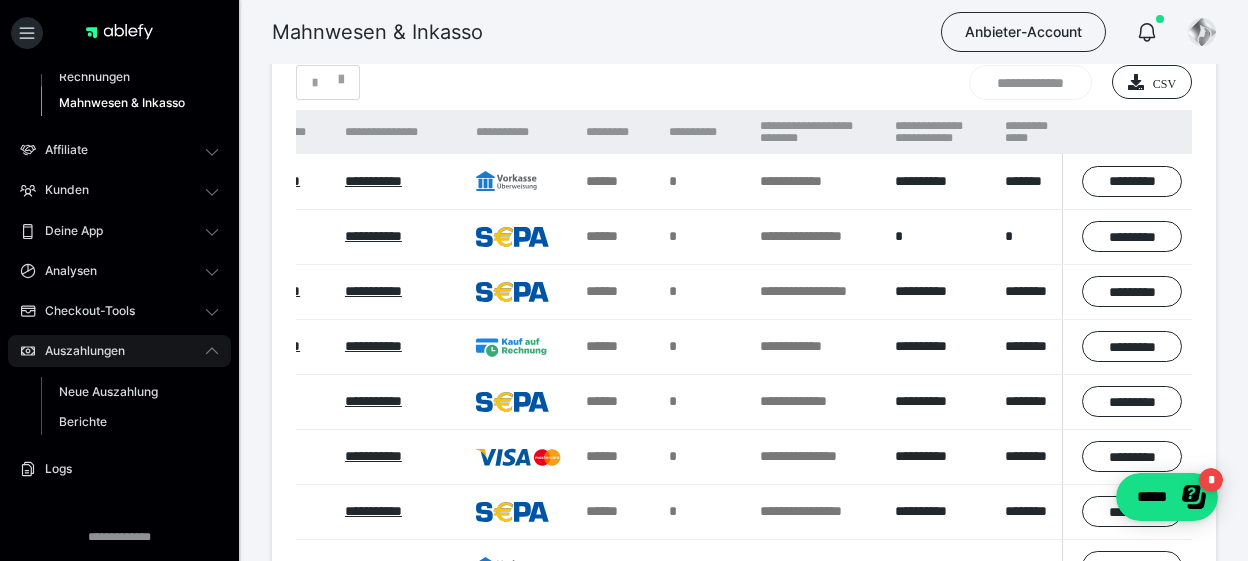scroll, scrollTop: 257, scrollLeft: 0, axis: vertical 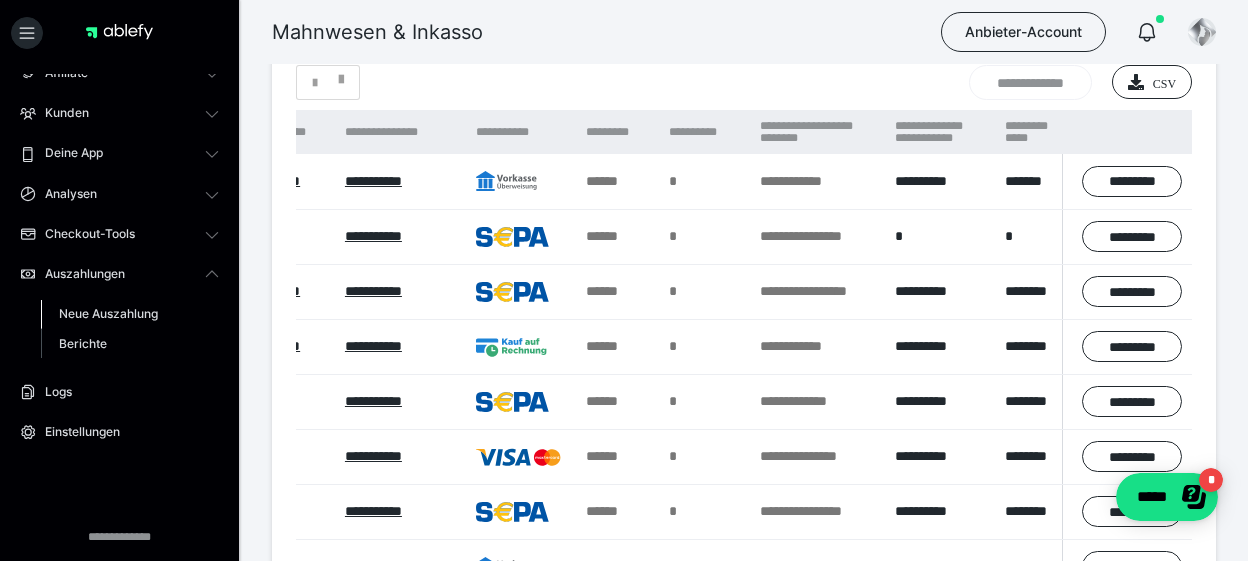 click on "Neue Auszahlung" at bounding box center (108, 313) 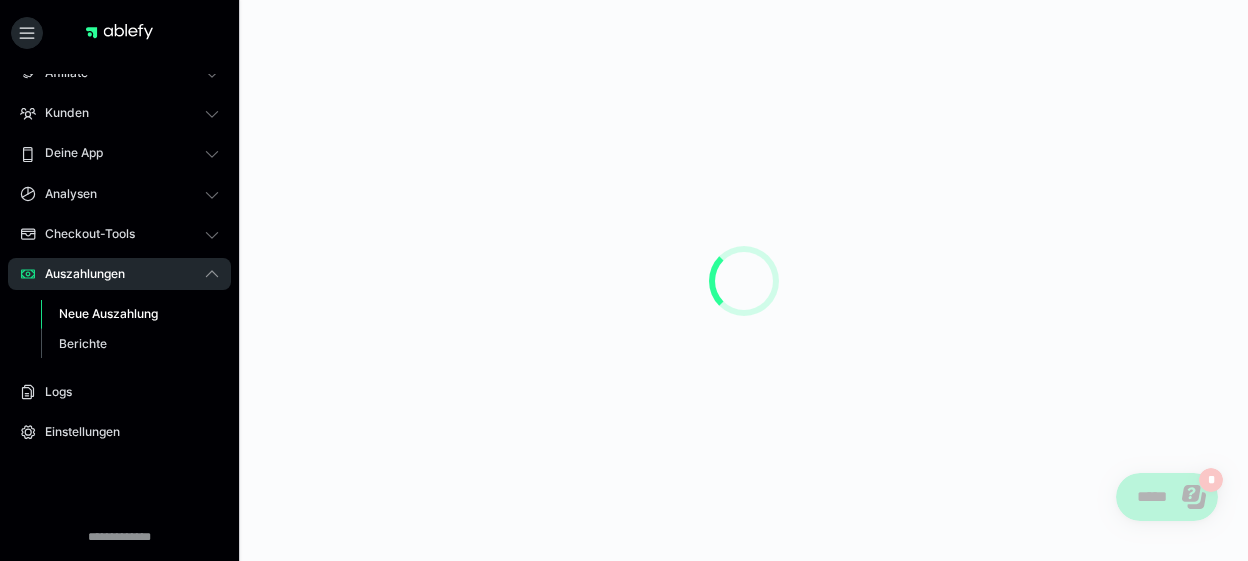 scroll, scrollTop: 0, scrollLeft: 0, axis: both 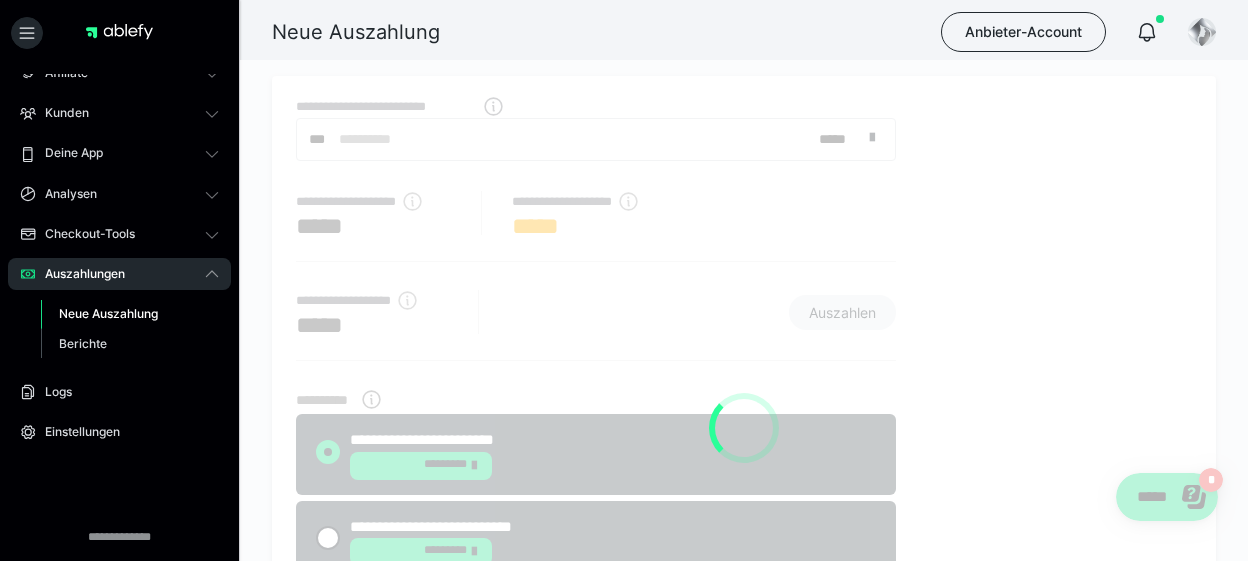 radio on "****" 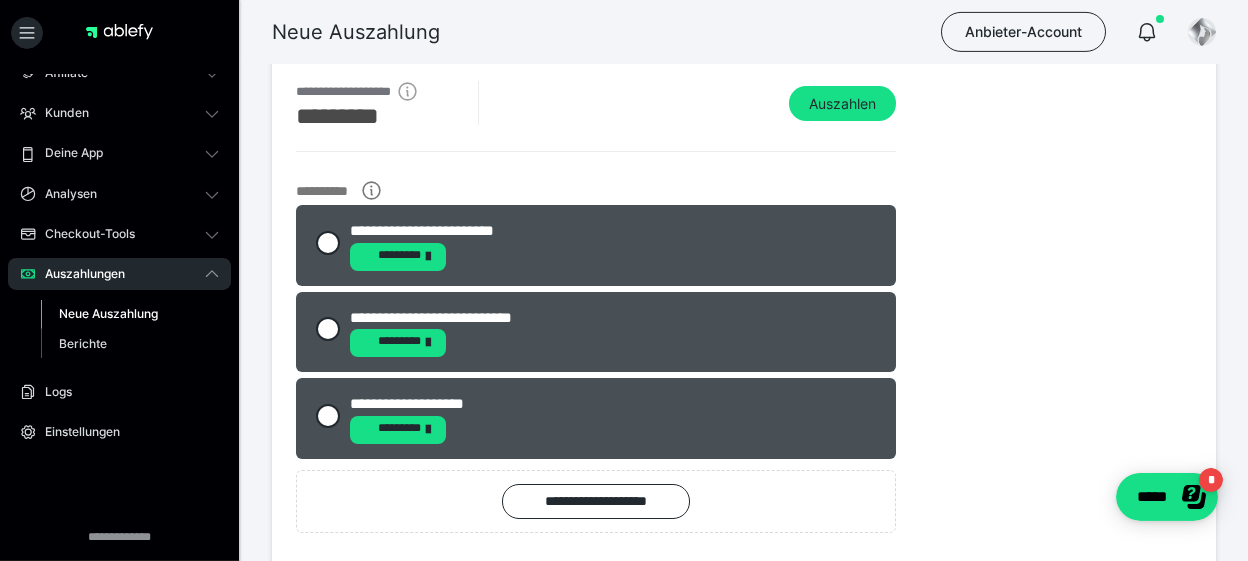 scroll, scrollTop: 210, scrollLeft: 0, axis: vertical 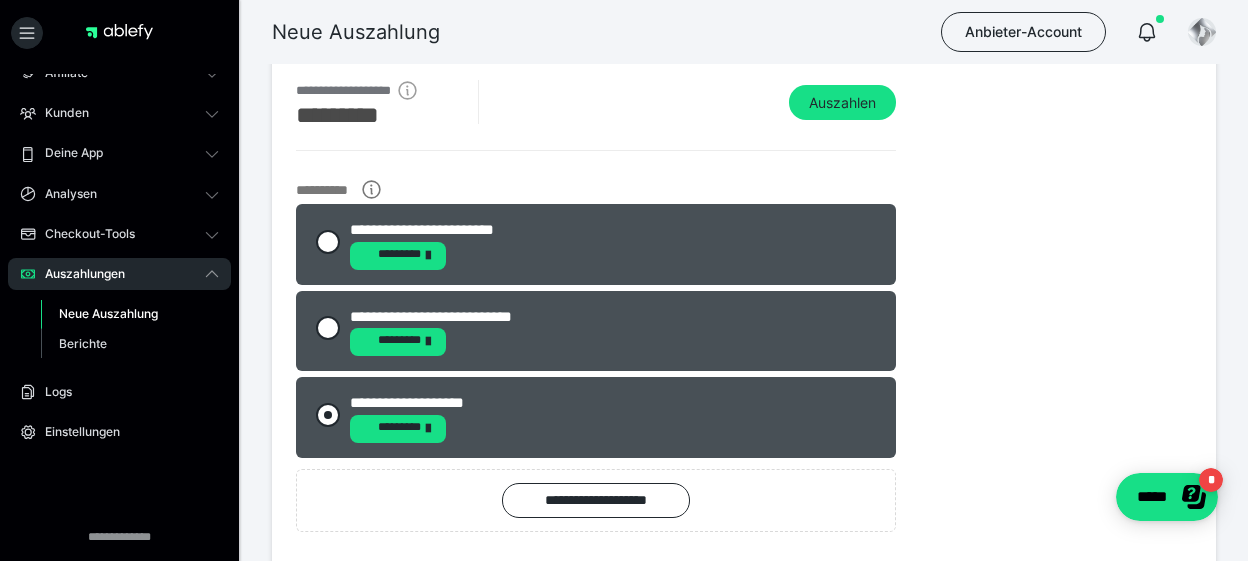 click at bounding box center (328, 415) 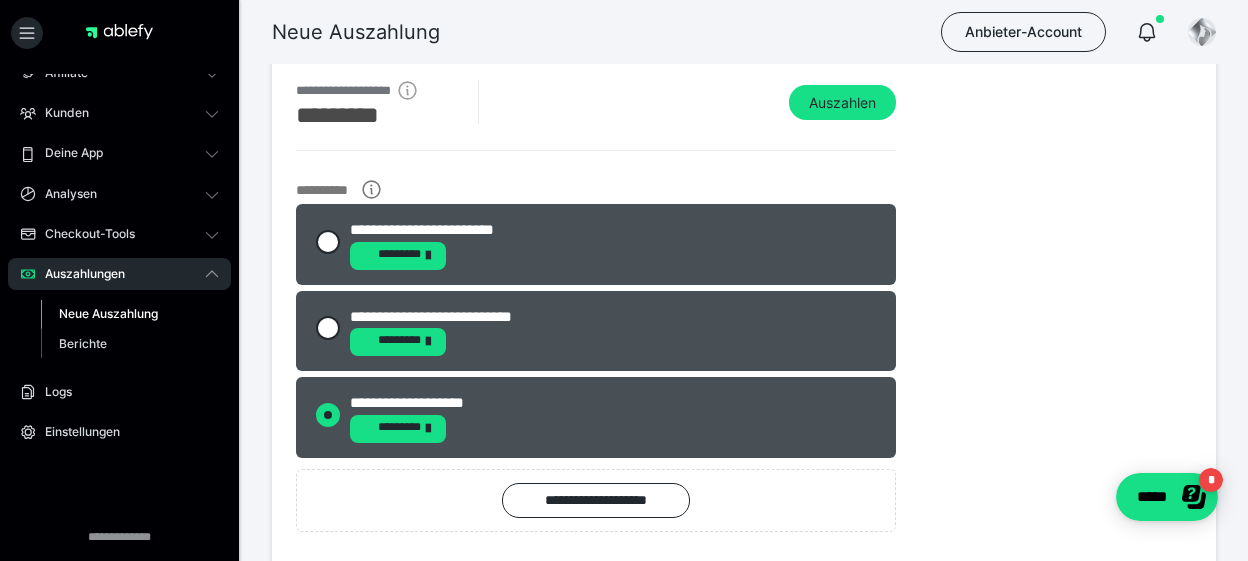 radio on "****" 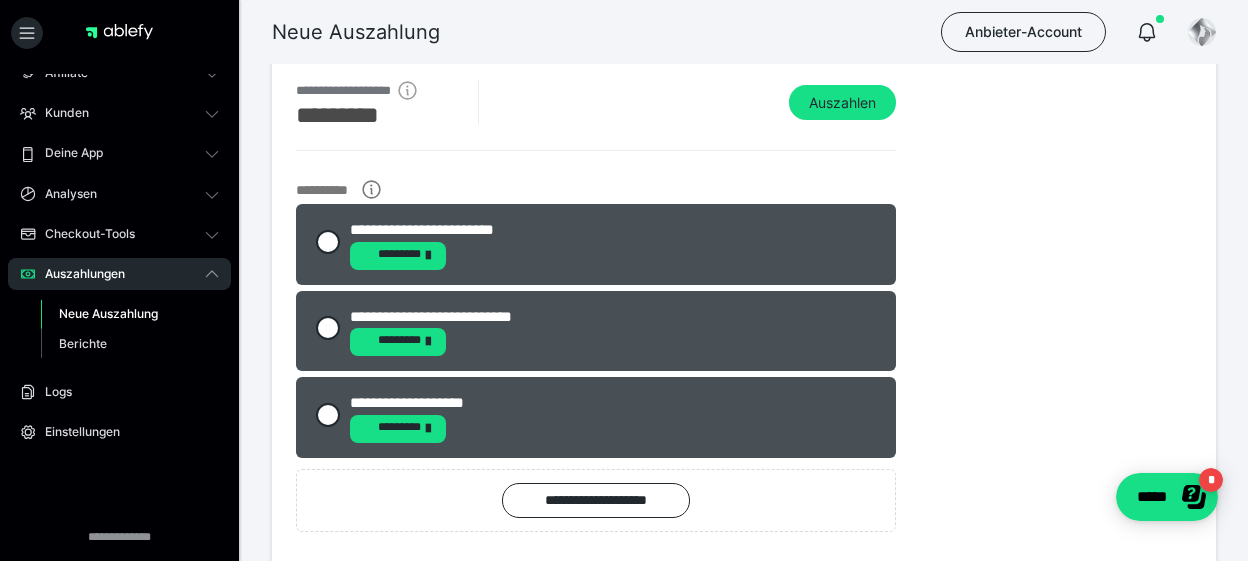 radio on "*****" 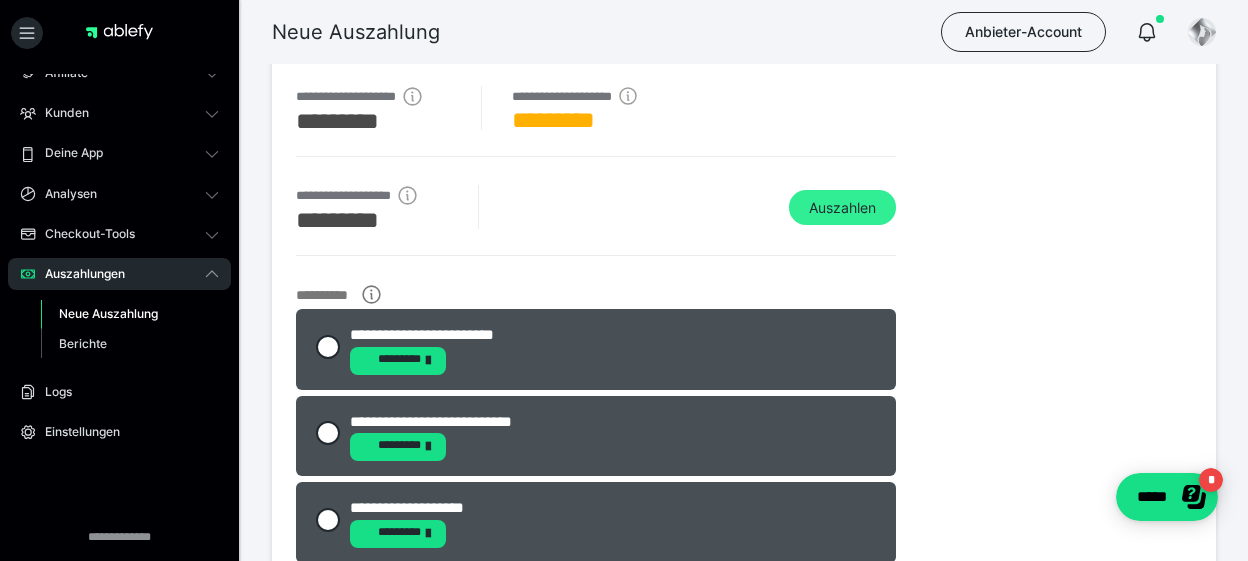 click on "Auszahlen" at bounding box center [842, 208] 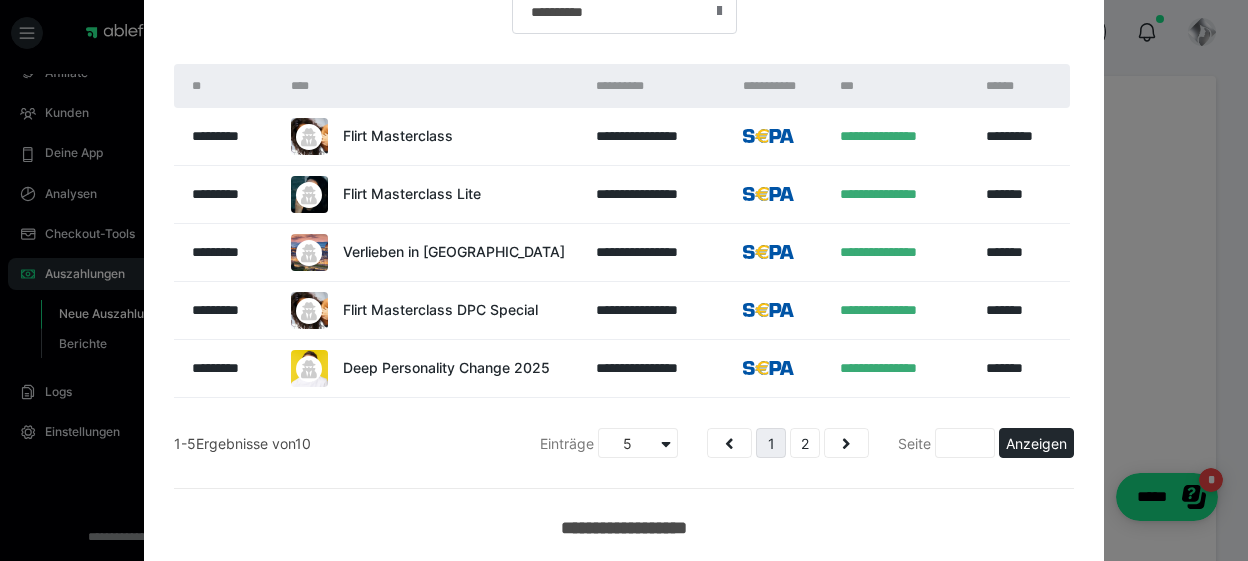 scroll, scrollTop: 413, scrollLeft: 0, axis: vertical 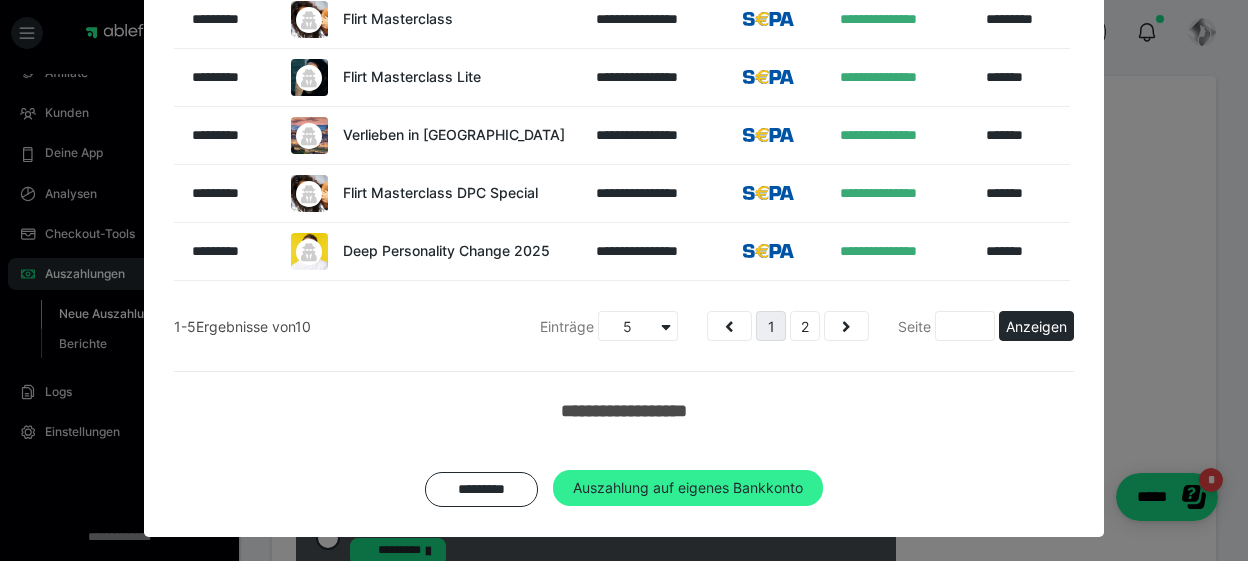 click on "Auszahlung auf eigenes Bankkonto" at bounding box center (688, 488) 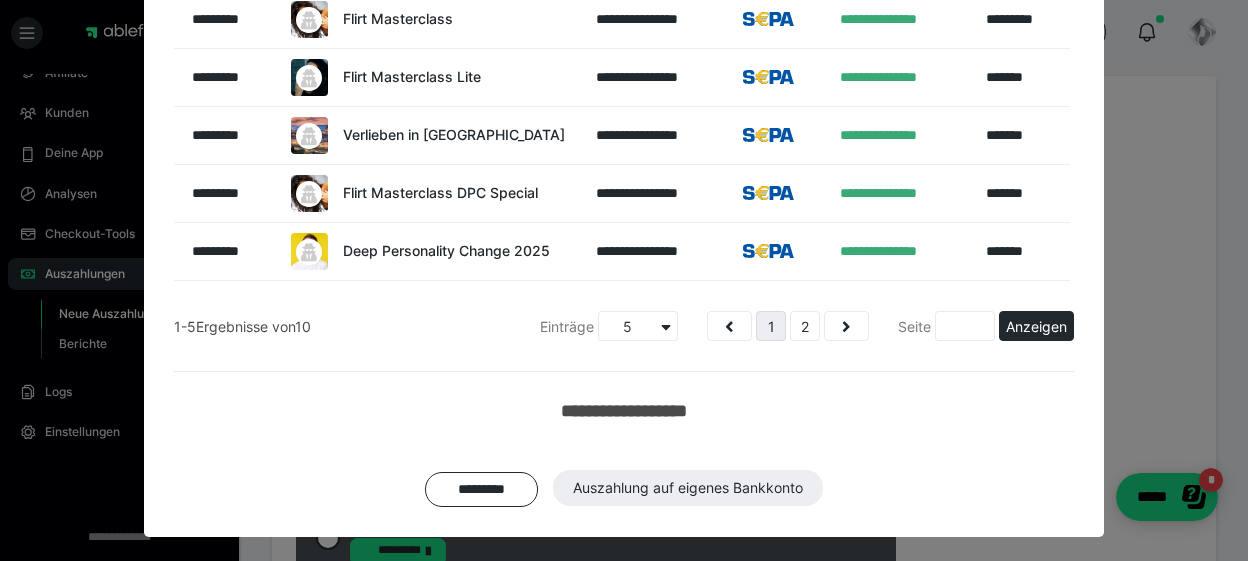 scroll, scrollTop: 354, scrollLeft: 0, axis: vertical 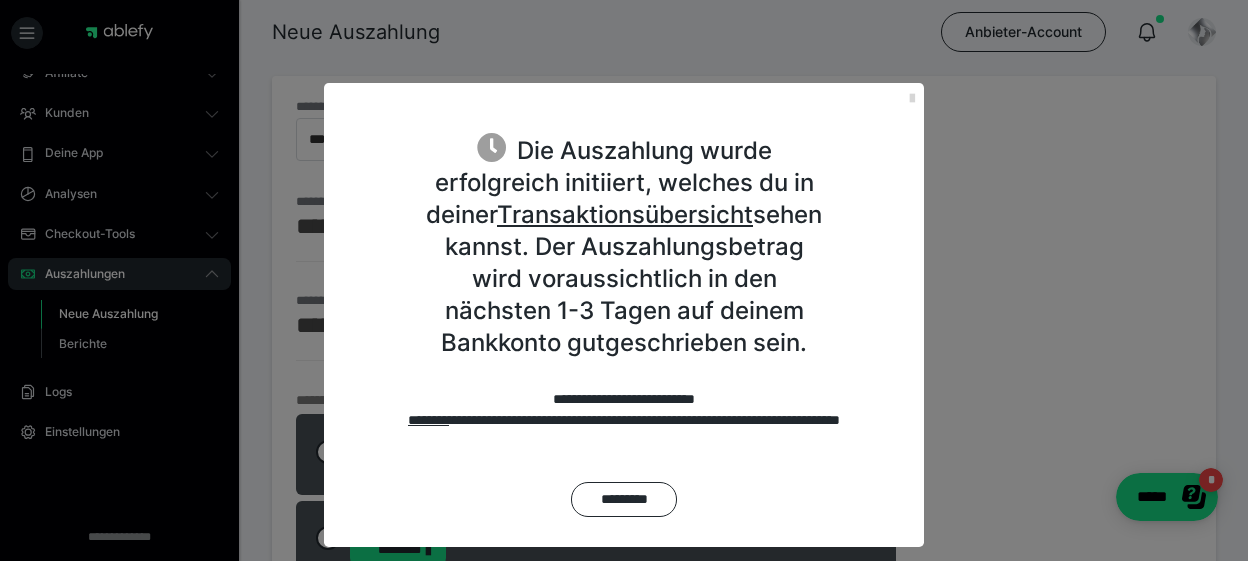 click at bounding box center [912, 99] 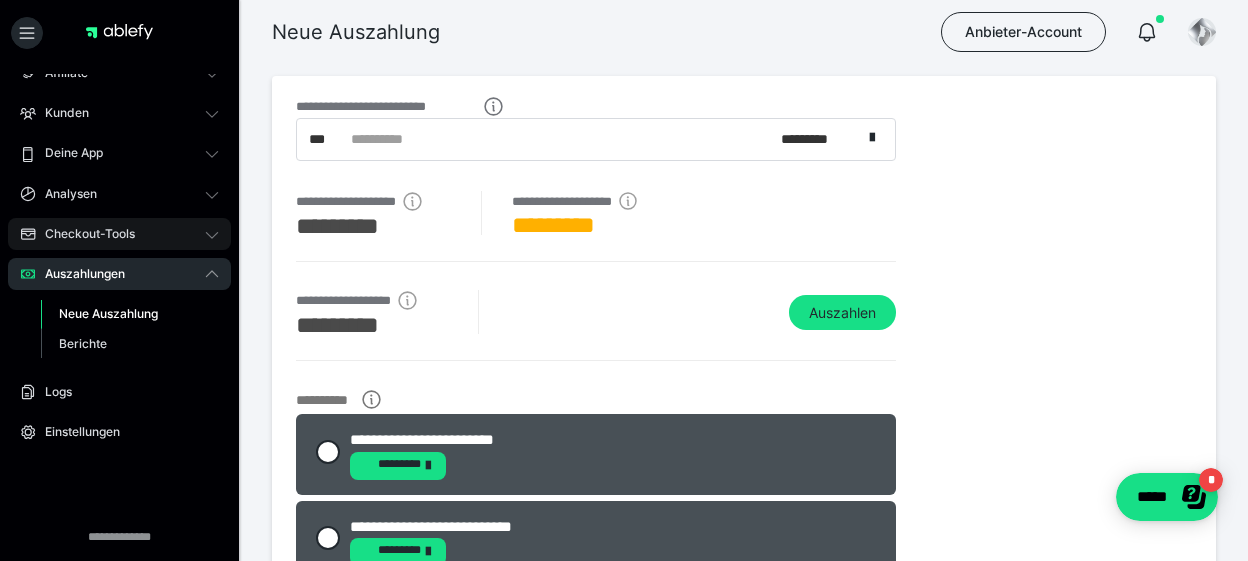 scroll, scrollTop: 0, scrollLeft: 0, axis: both 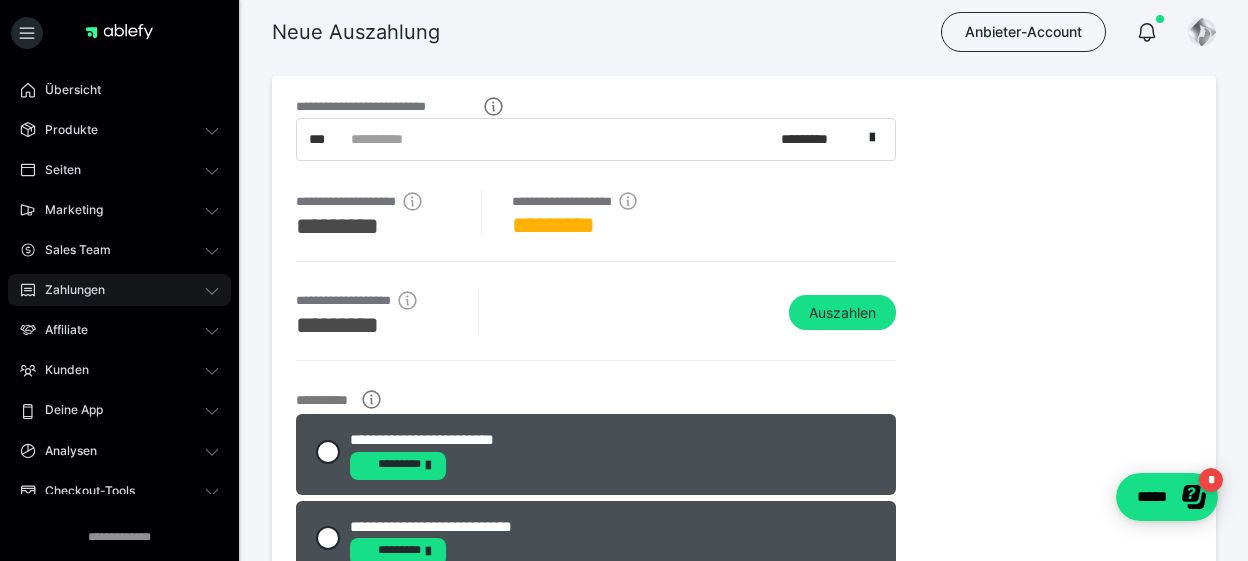 click on "Zahlungen" at bounding box center [119, 290] 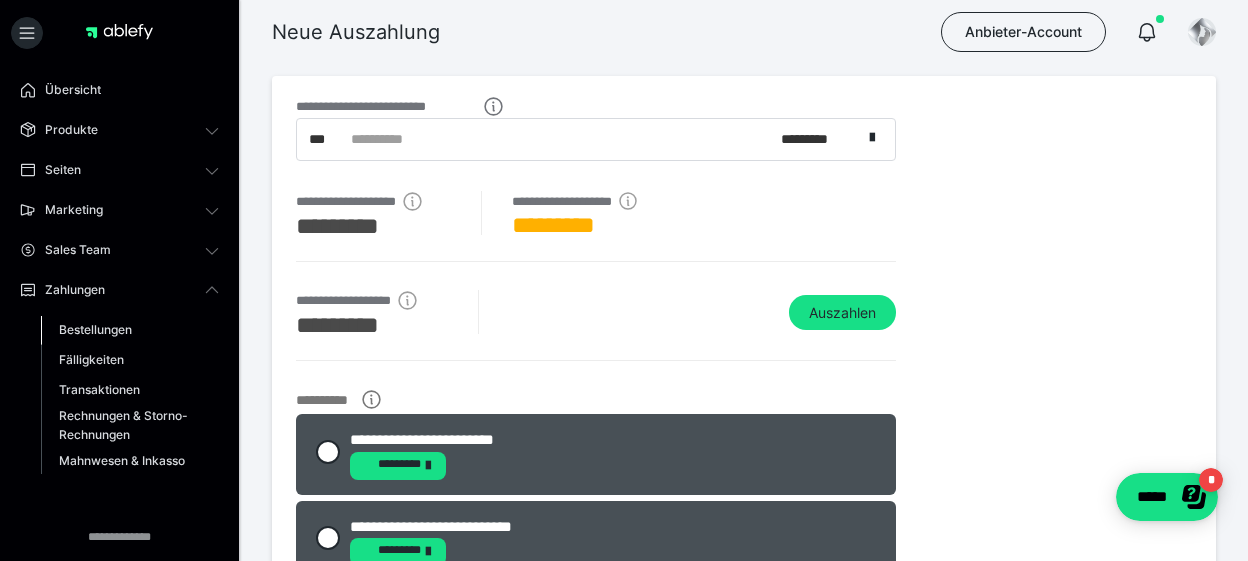 click on "Bestellungen" at bounding box center (95, 329) 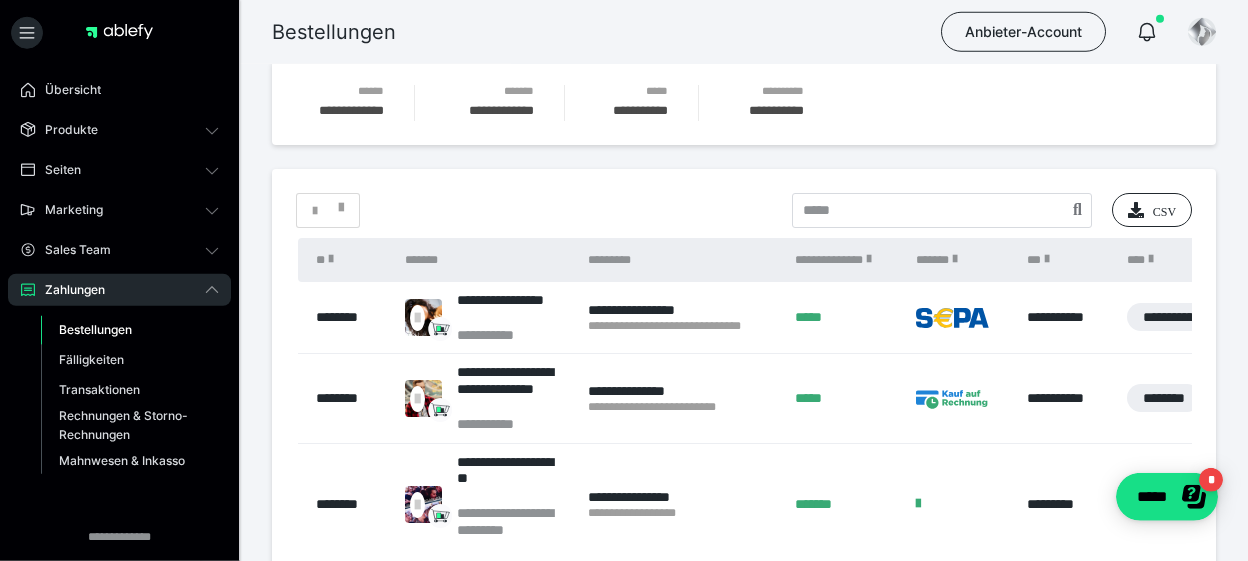 scroll, scrollTop: 315, scrollLeft: 0, axis: vertical 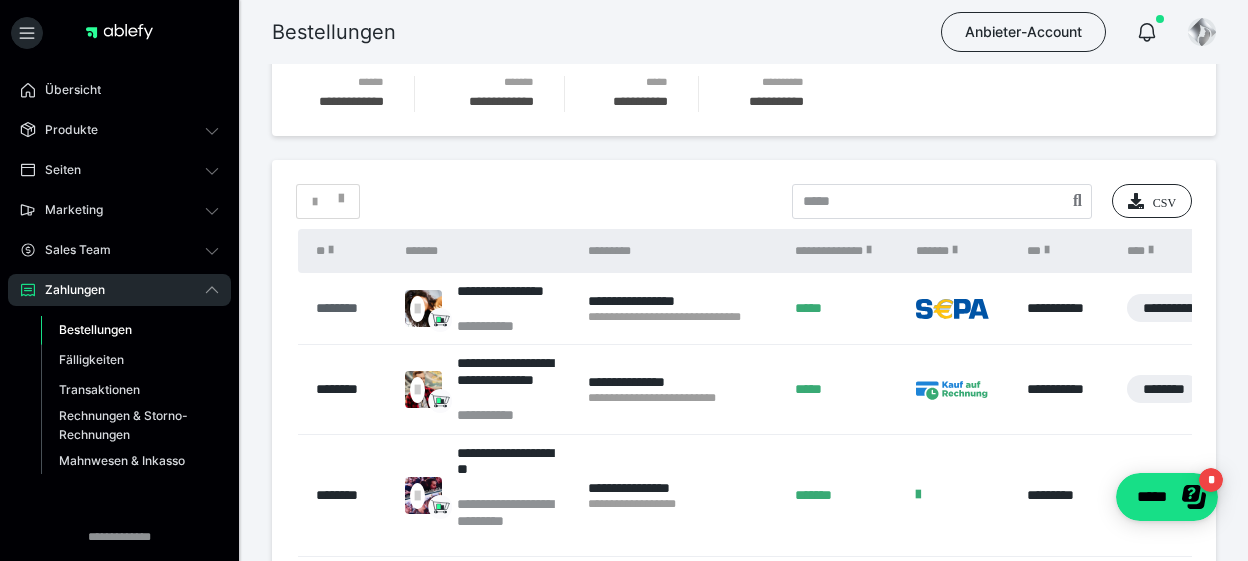 click on "********" at bounding box center [350, 308] 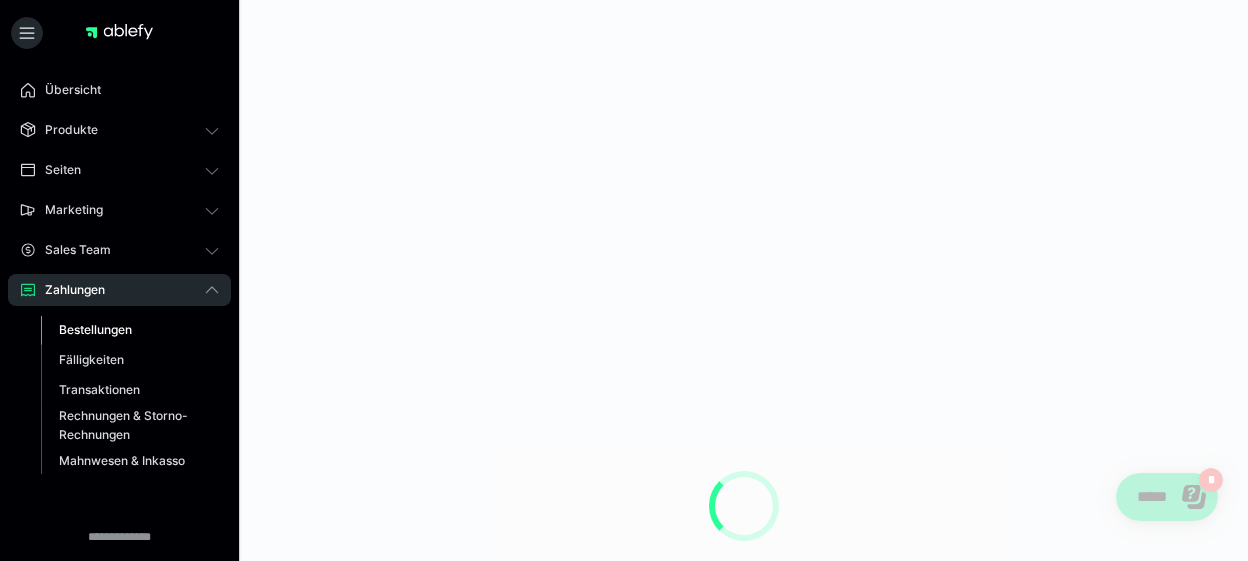 scroll, scrollTop: 0, scrollLeft: 0, axis: both 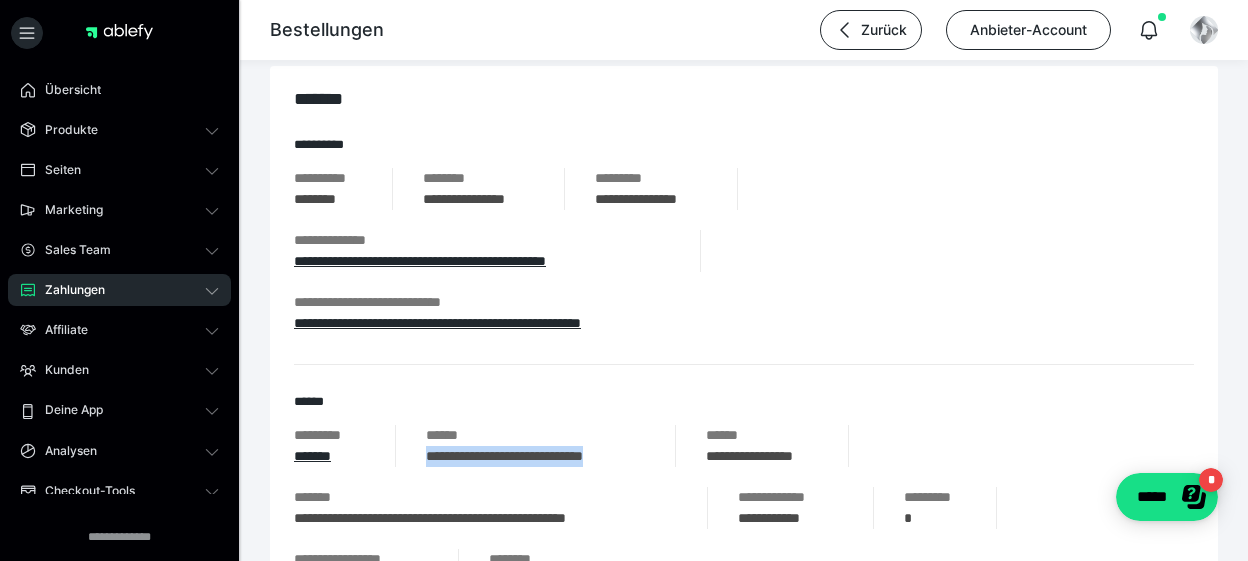 drag, startPoint x: 645, startPoint y: 462, endPoint x: 428, endPoint y: 452, distance: 217.23029 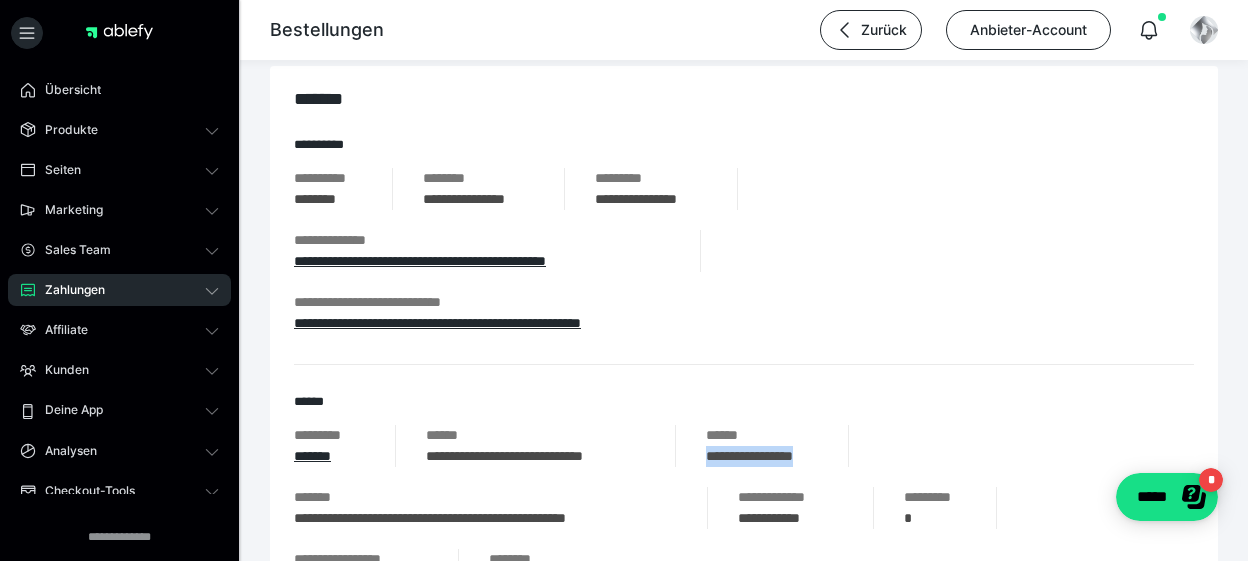 drag, startPoint x: 802, startPoint y: 448, endPoint x: 710, endPoint y: 454, distance: 92.19544 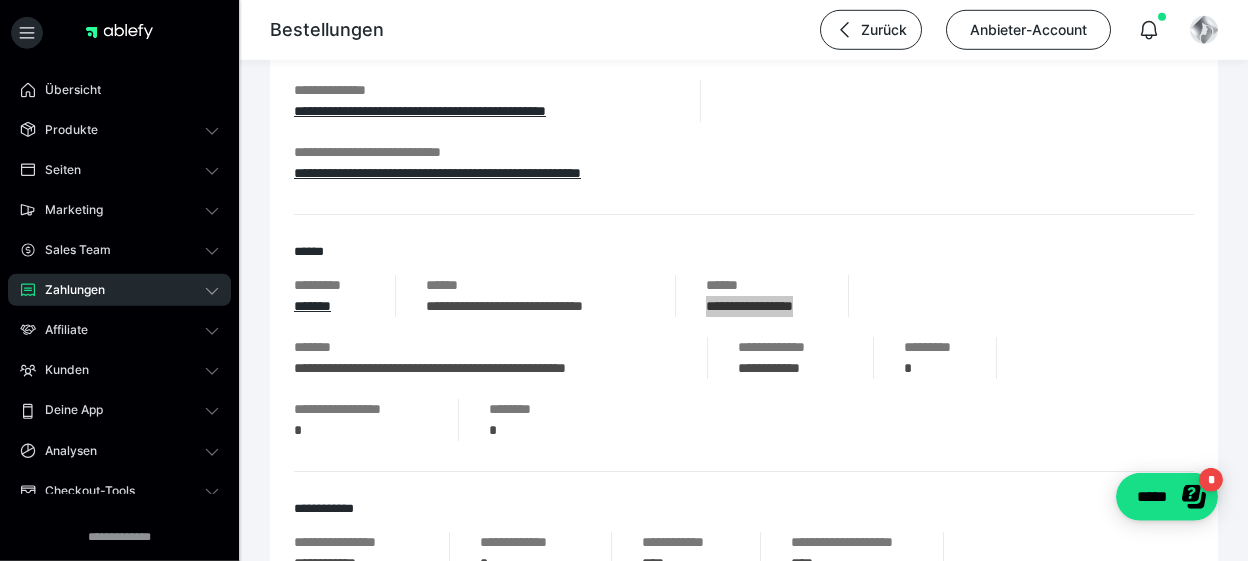 scroll, scrollTop: 421, scrollLeft: 0, axis: vertical 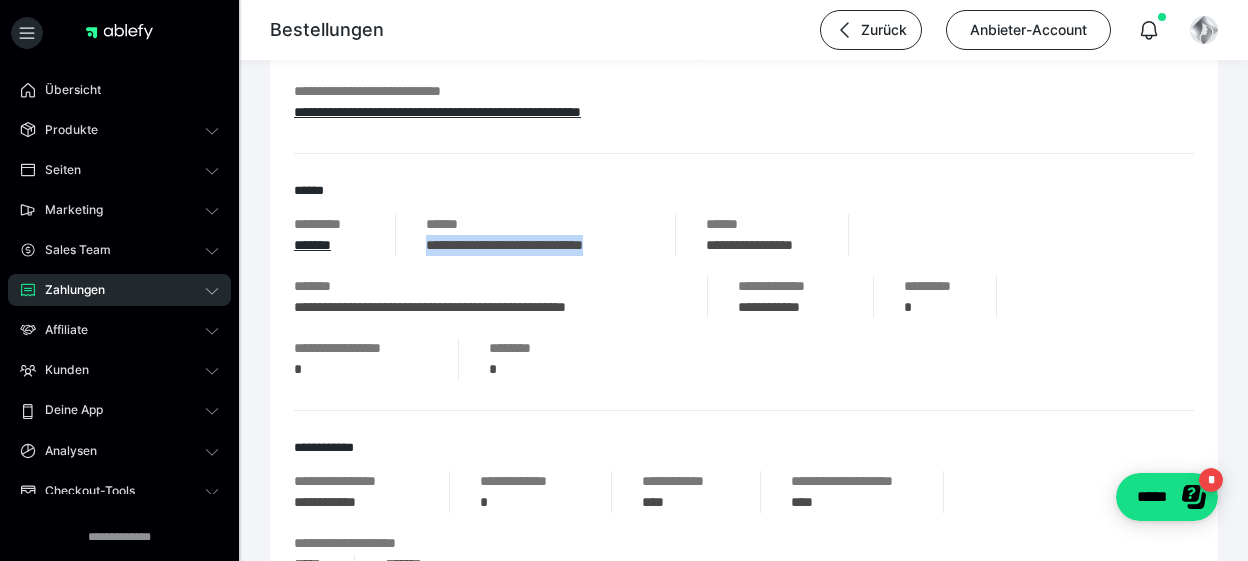 drag, startPoint x: 642, startPoint y: 249, endPoint x: 430, endPoint y: 257, distance: 212.1509 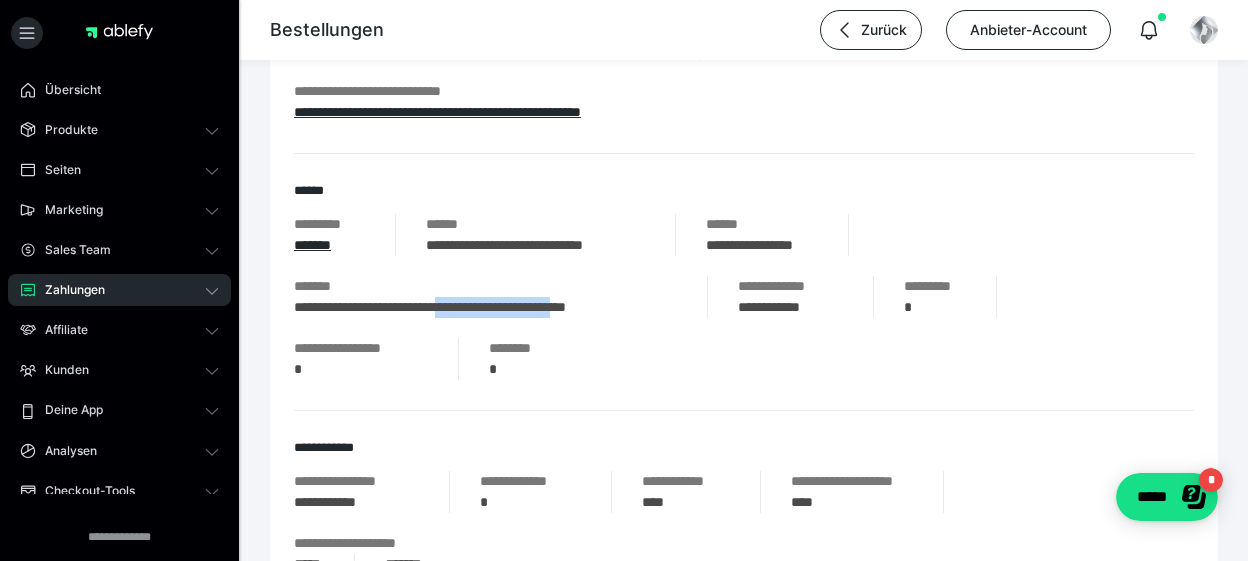 drag, startPoint x: 653, startPoint y: 304, endPoint x: 483, endPoint y: 311, distance: 170.14406 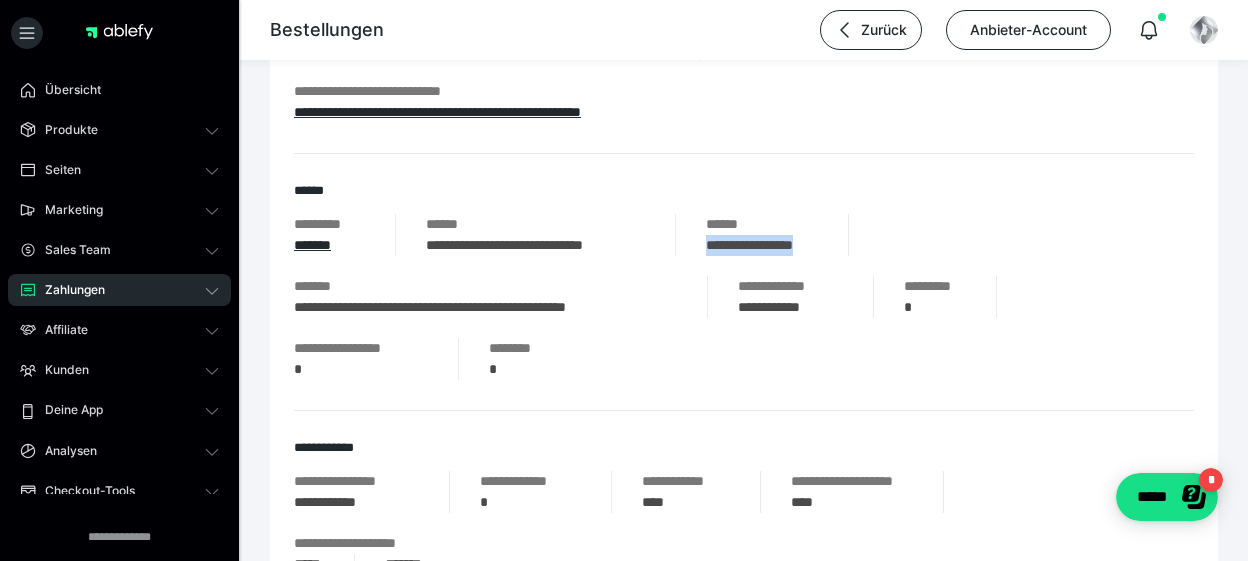 drag, startPoint x: 812, startPoint y: 239, endPoint x: 710, endPoint y: 250, distance: 102.59142 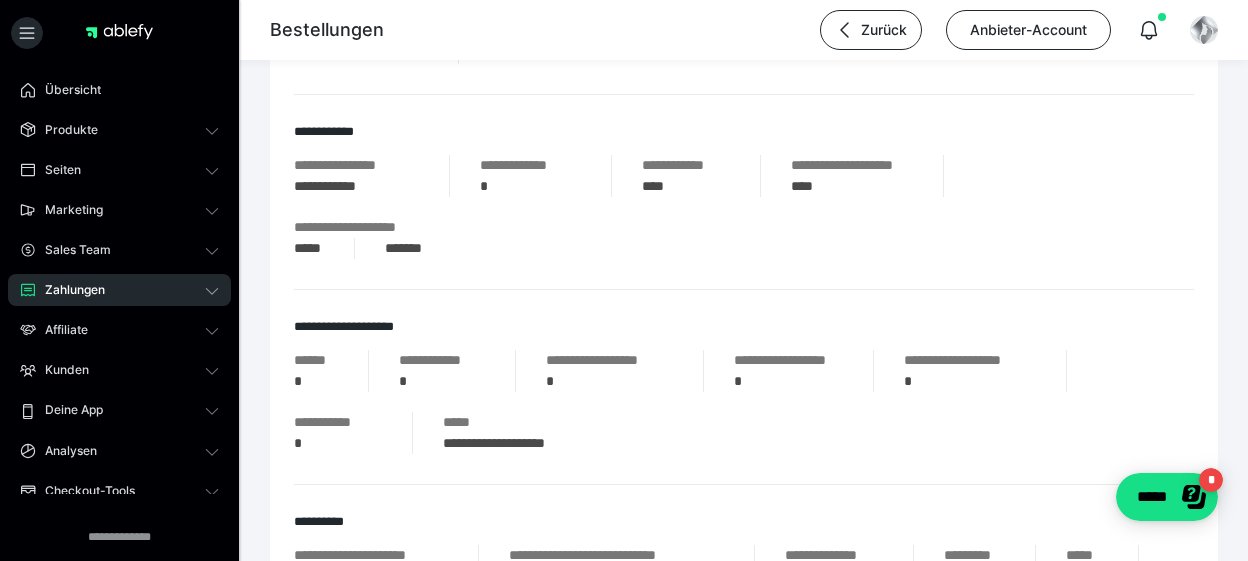 scroll, scrollTop: 421, scrollLeft: 0, axis: vertical 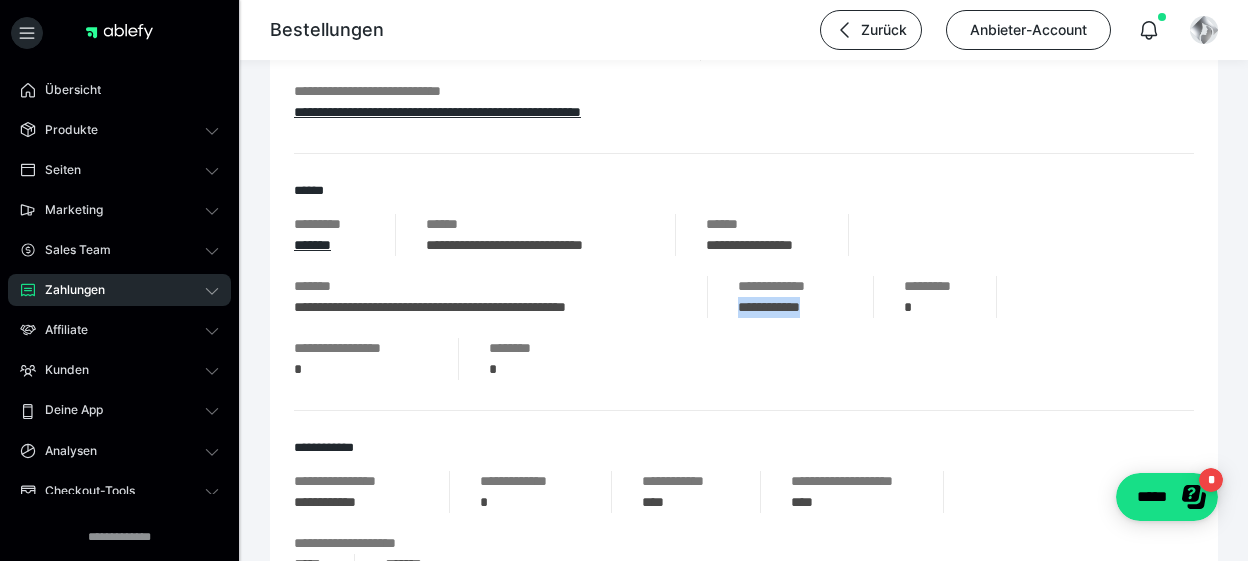 drag, startPoint x: 837, startPoint y: 304, endPoint x: 741, endPoint y: 315, distance: 96.62815 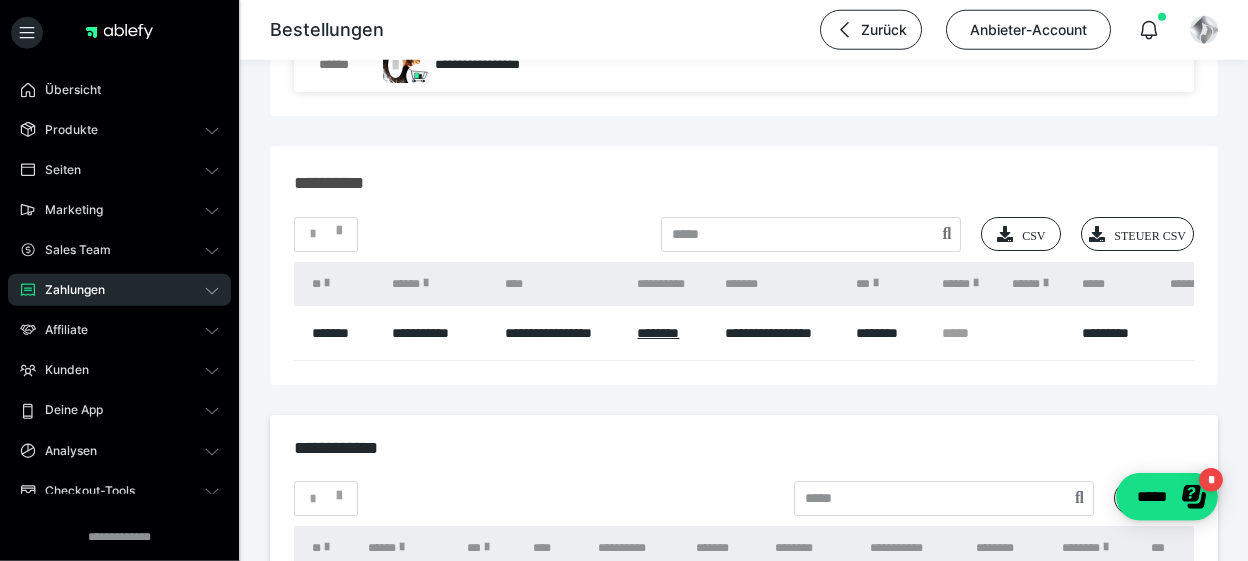 scroll, scrollTop: 3369, scrollLeft: 0, axis: vertical 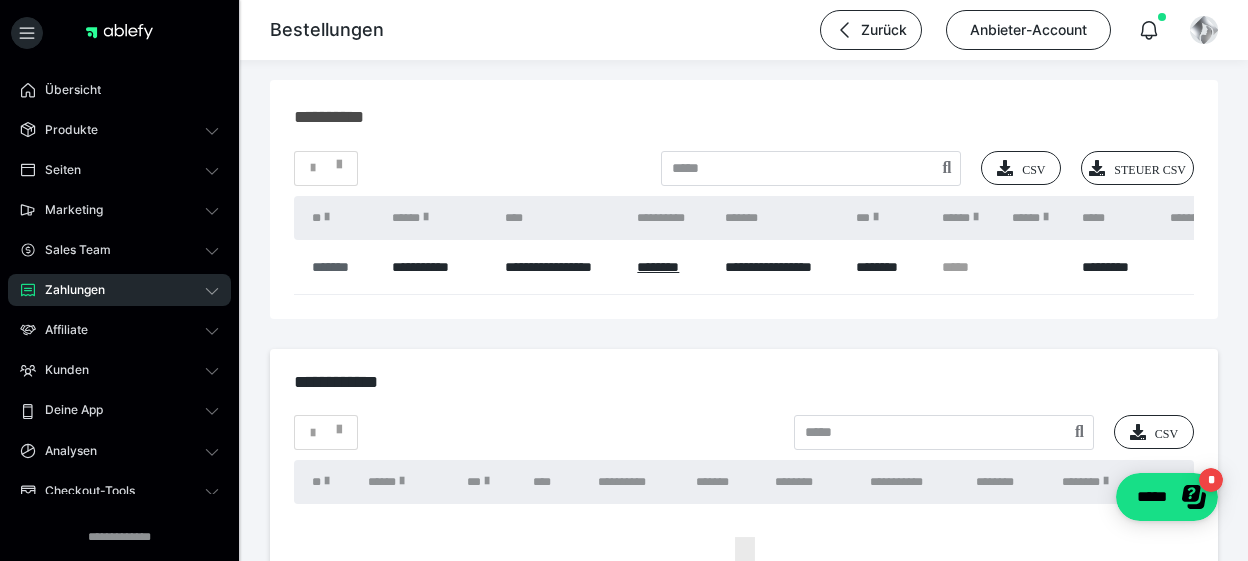 click on "*******" at bounding box center [342, 267] 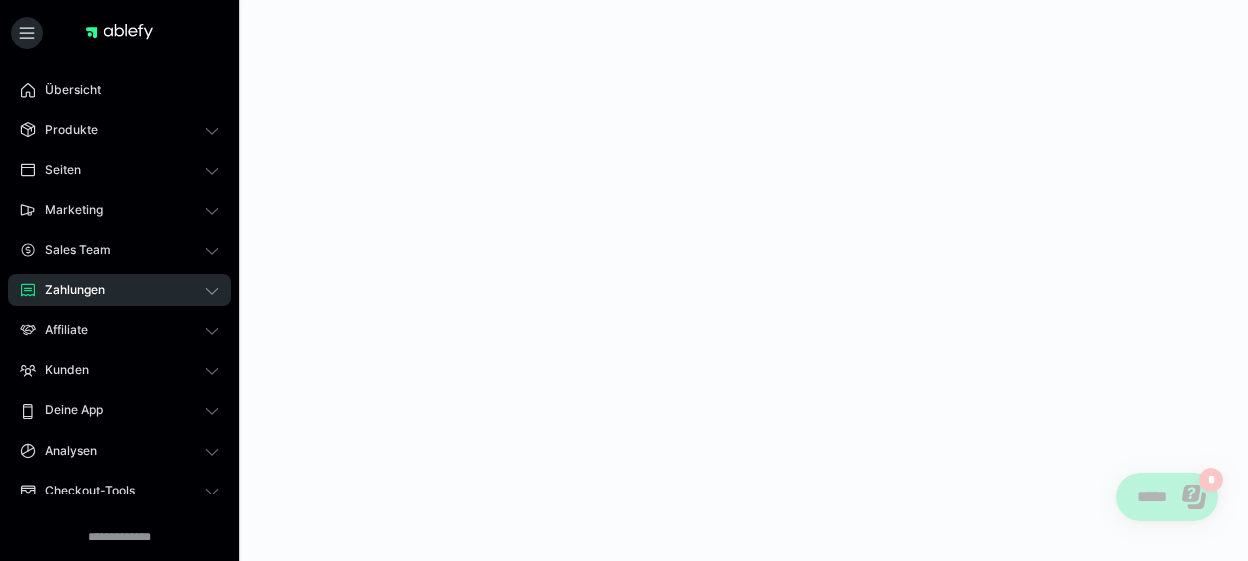 scroll, scrollTop: 0, scrollLeft: 0, axis: both 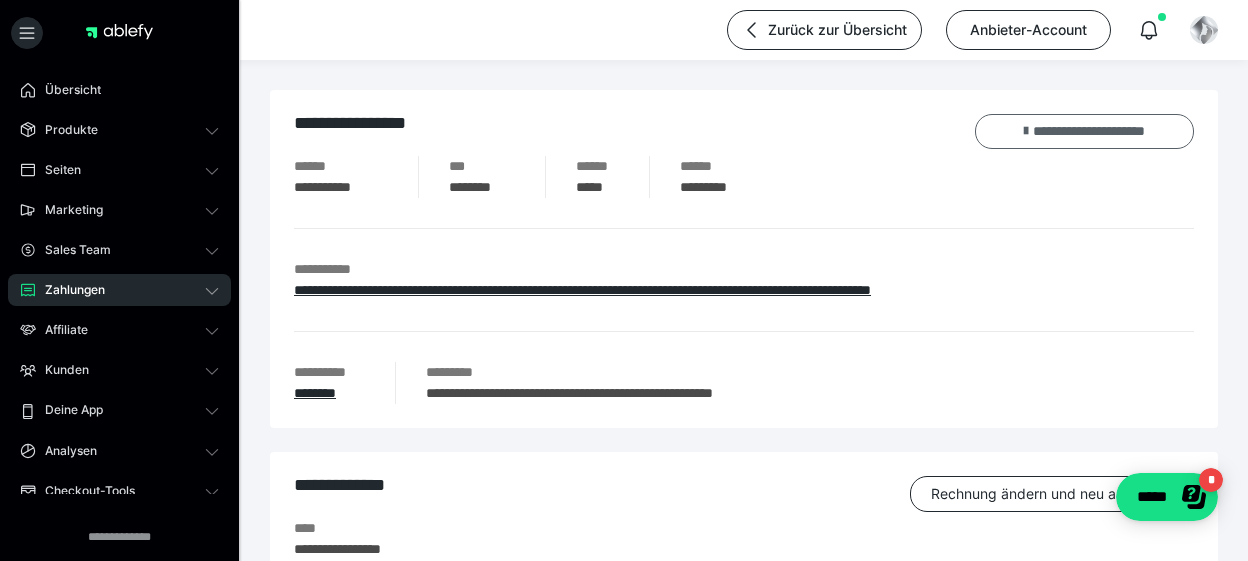 click on "**********" at bounding box center (1085, 131) 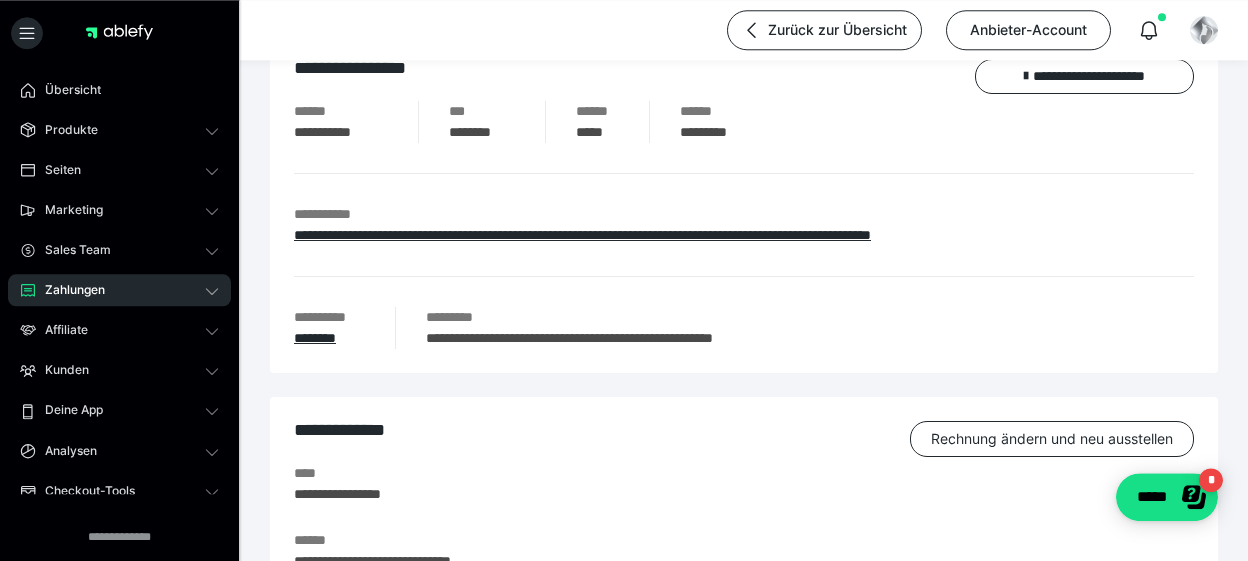 scroll, scrollTop: 421, scrollLeft: 0, axis: vertical 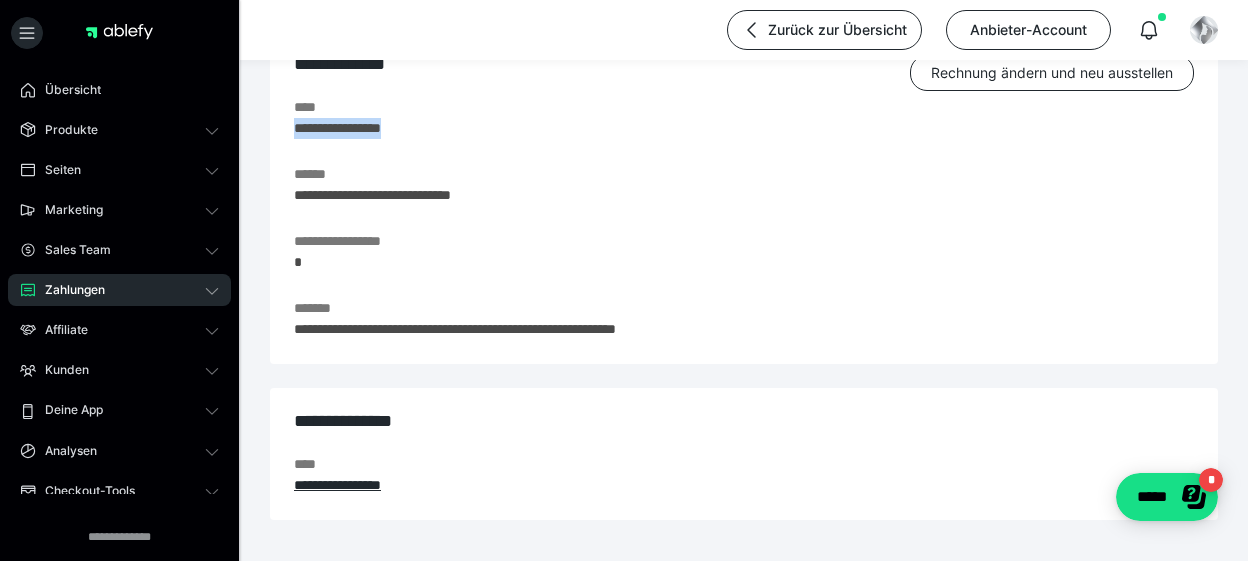 drag, startPoint x: 402, startPoint y: 127, endPoint x: 287, endPoint y: 134, distance: 115.212845 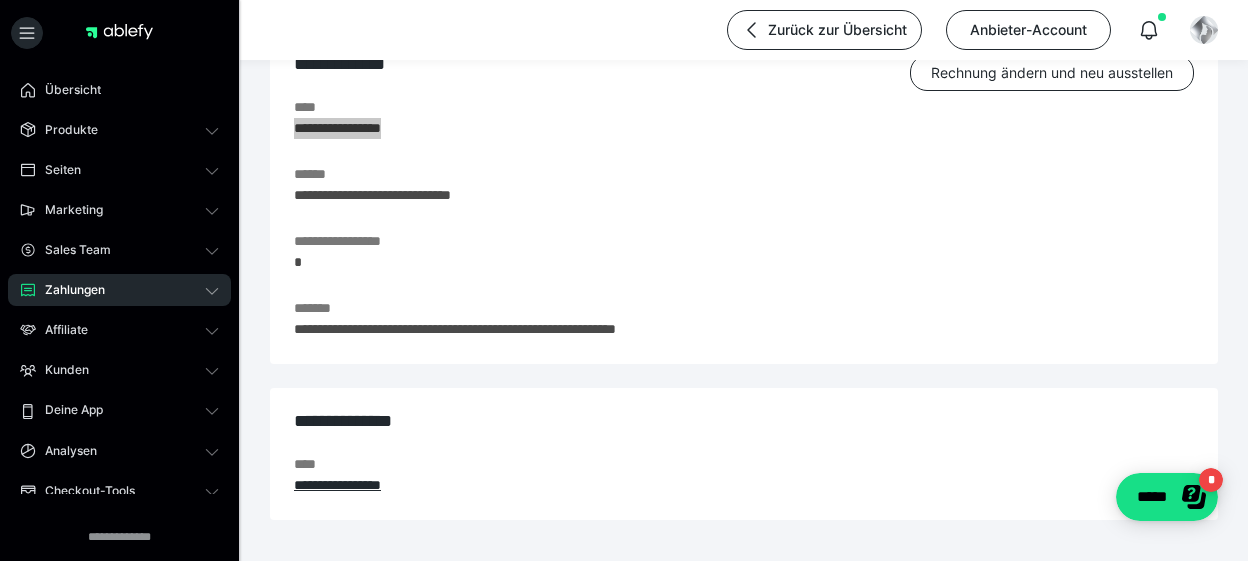 scroll, scrollTop: 105, scrollLeft: 0, axis: vertical 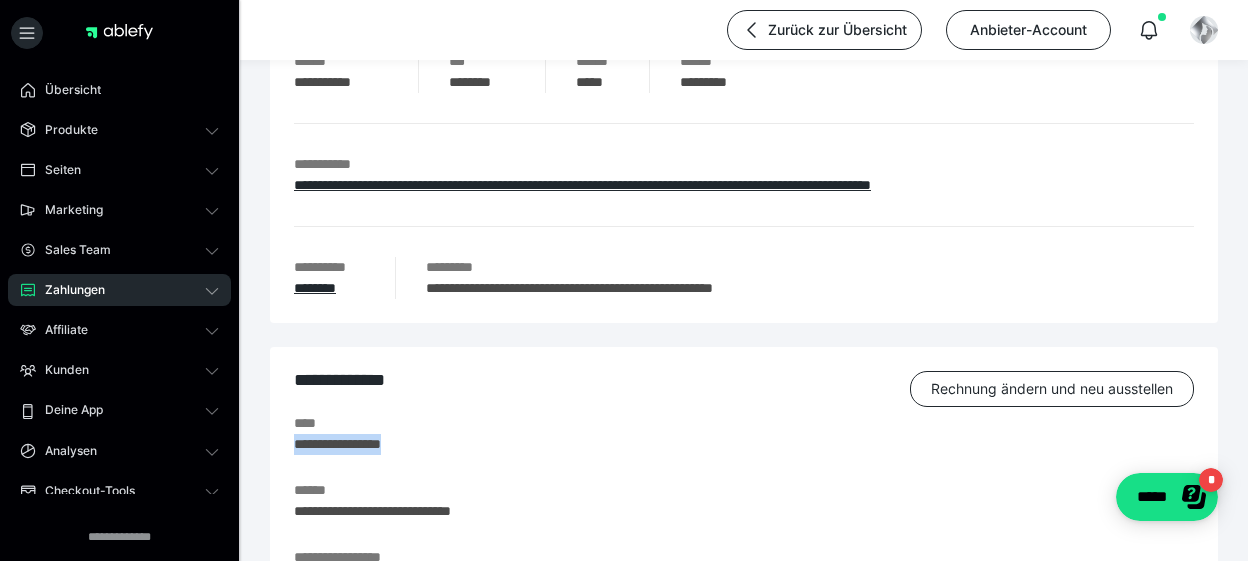 click on "Zahlungen" at bounding box center (68, 290) 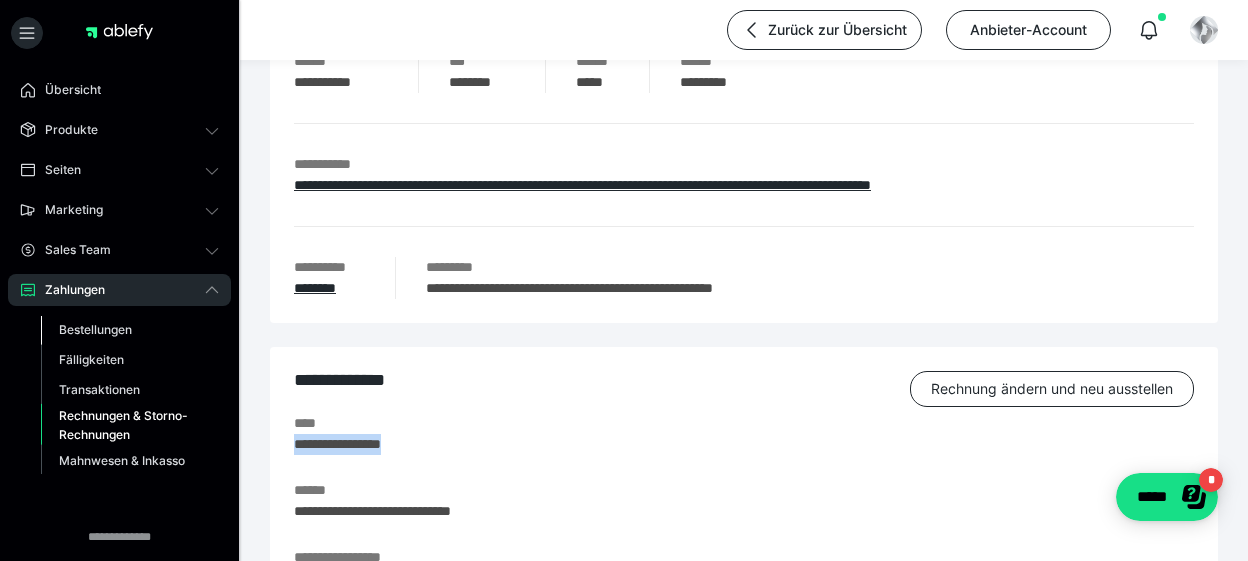 click on "Bestellungen" at bounding box center (95, 329) 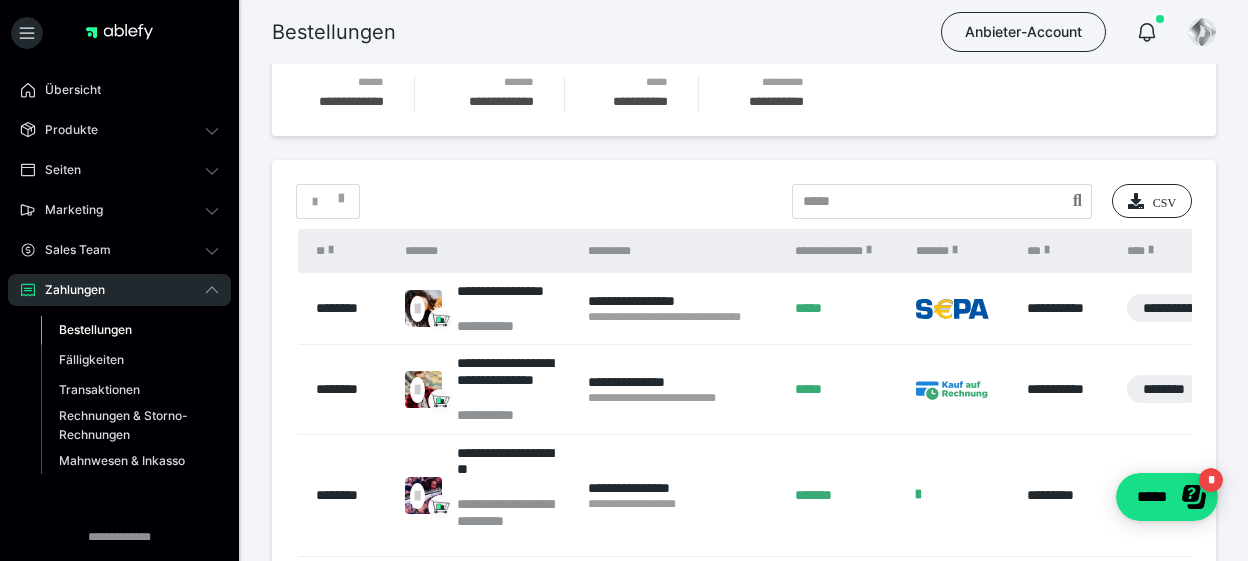 scroll, scrollTop: 421, scrollLeft: 0, axis: vertical 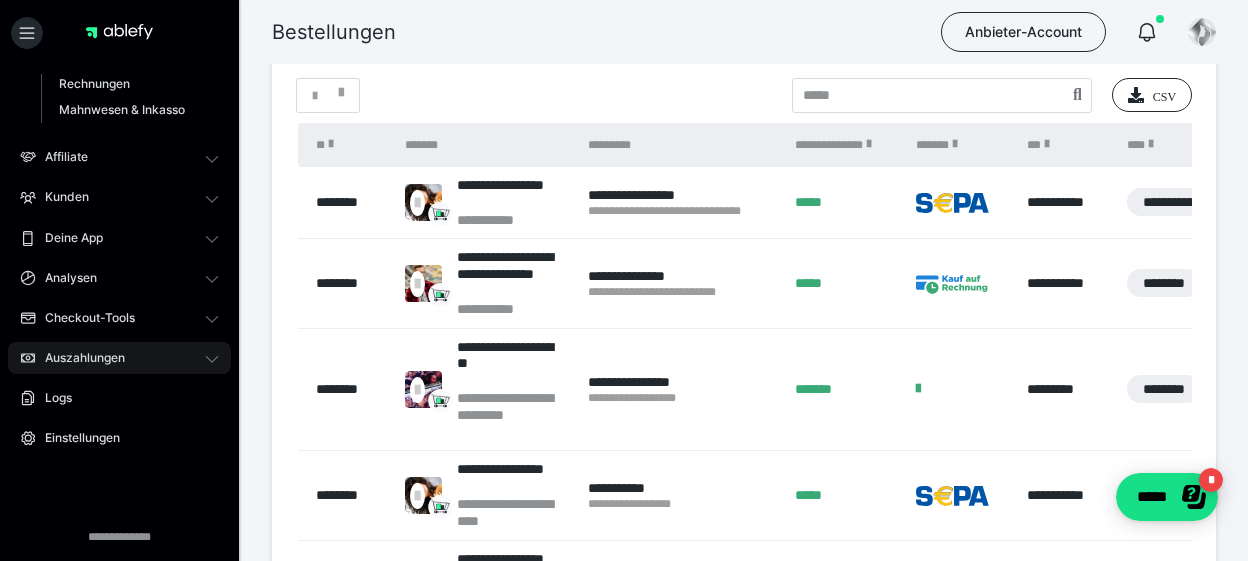 click on "Auszahlungen" at bounding box center [119, 358] 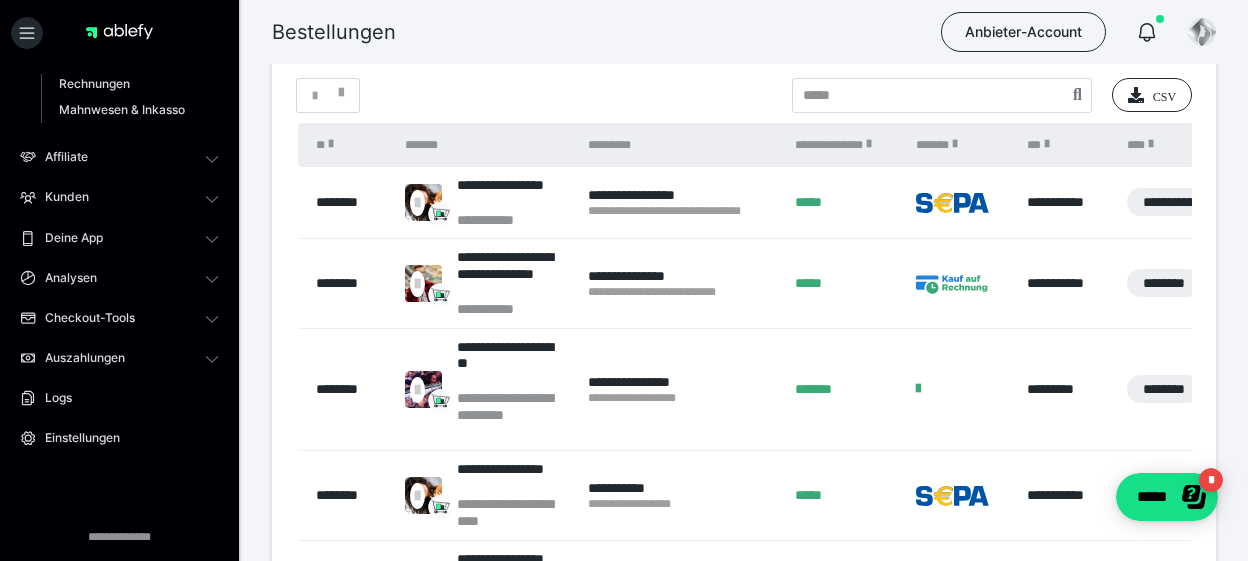 scroll, scrollTop: 257, scrollLeft: 0, axis: vertical 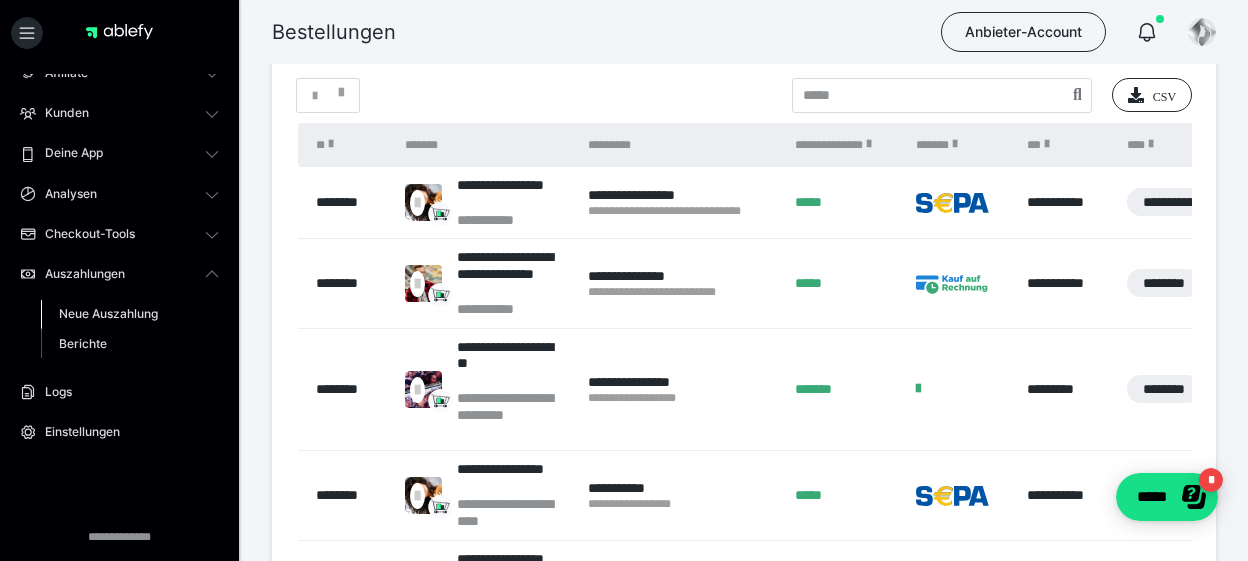 click on "Neue Auszahlung" at bounding box center [108, 313] 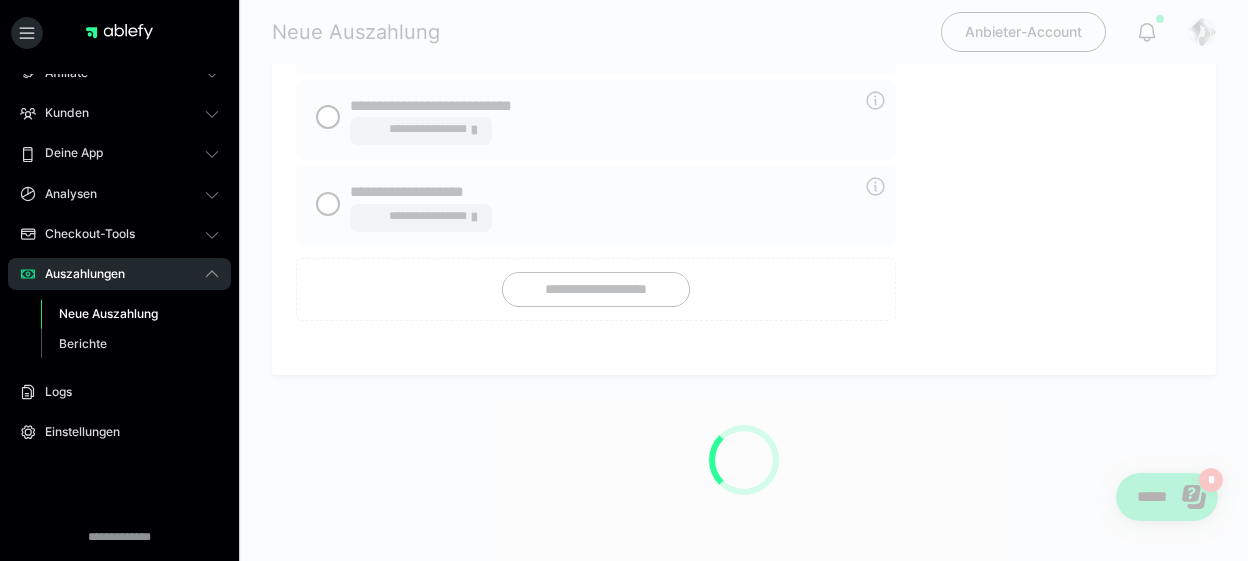 scroll, scrollTop: 258, scrollLeft: 0, axis: vertical 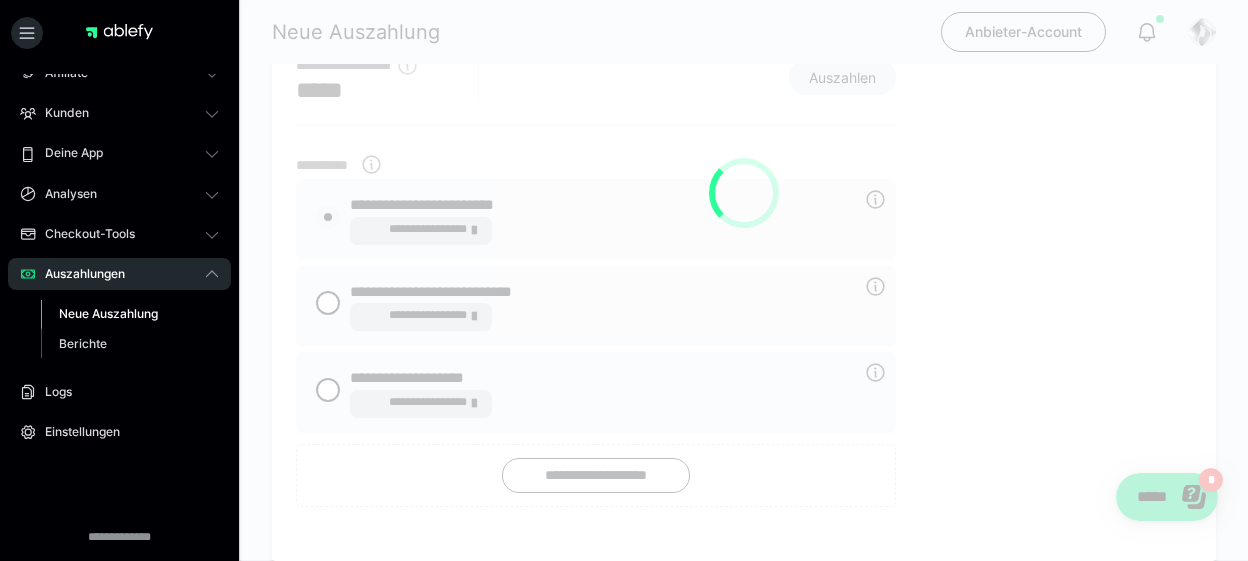 radio on "****" 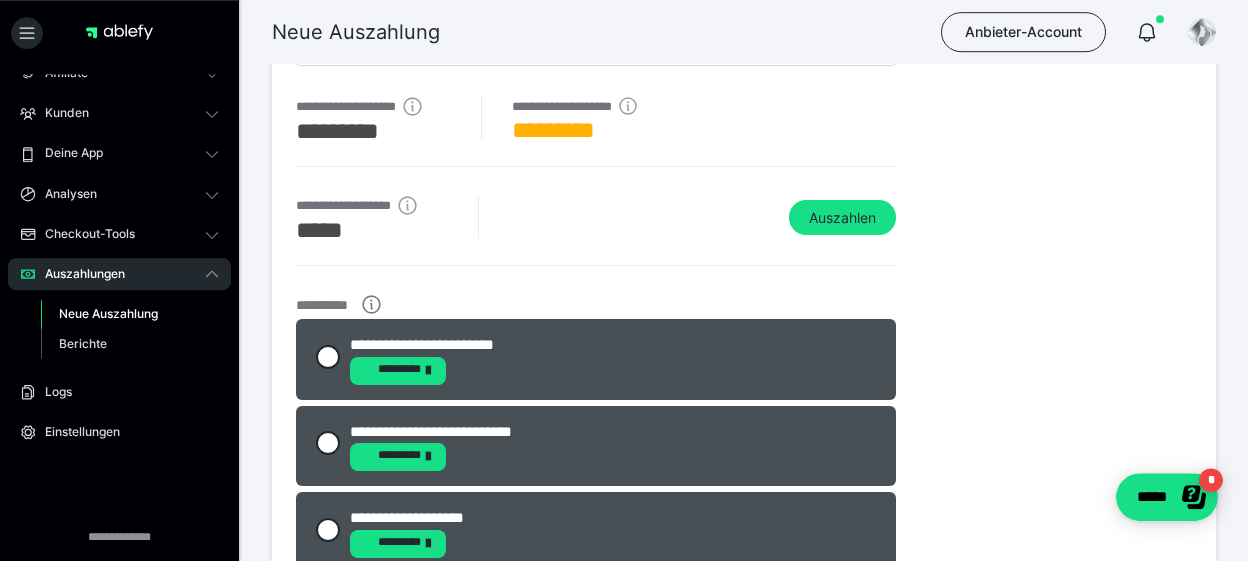 scroll, scrollTop: 47, scrollLeft: 0, axis: vertical 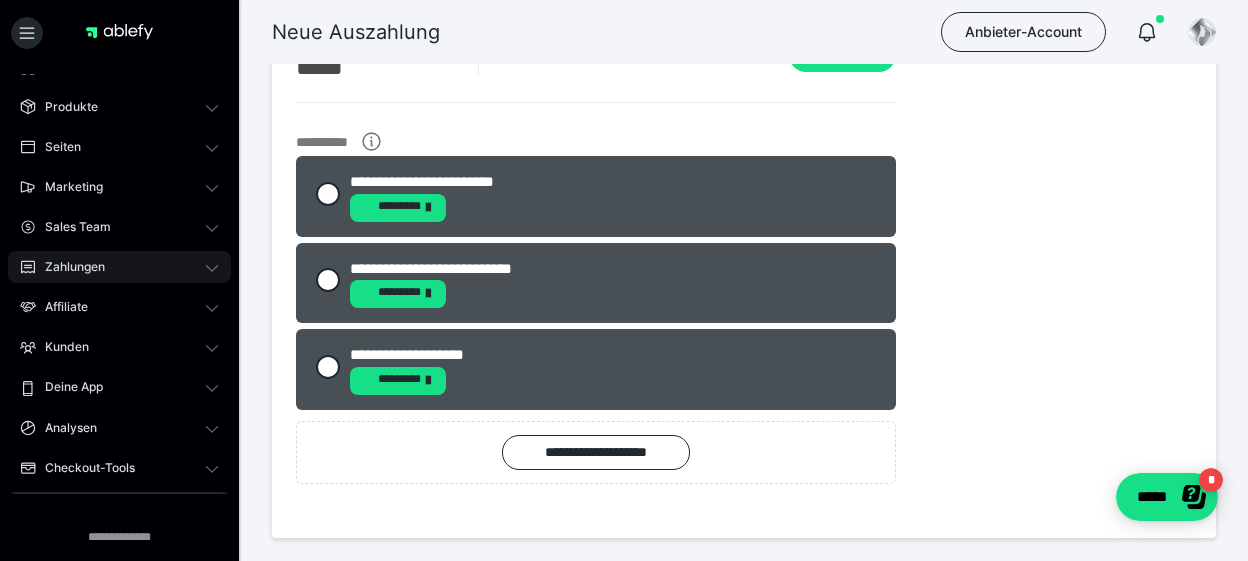 click on "Zahlungen" at bounding box center [119, 267] 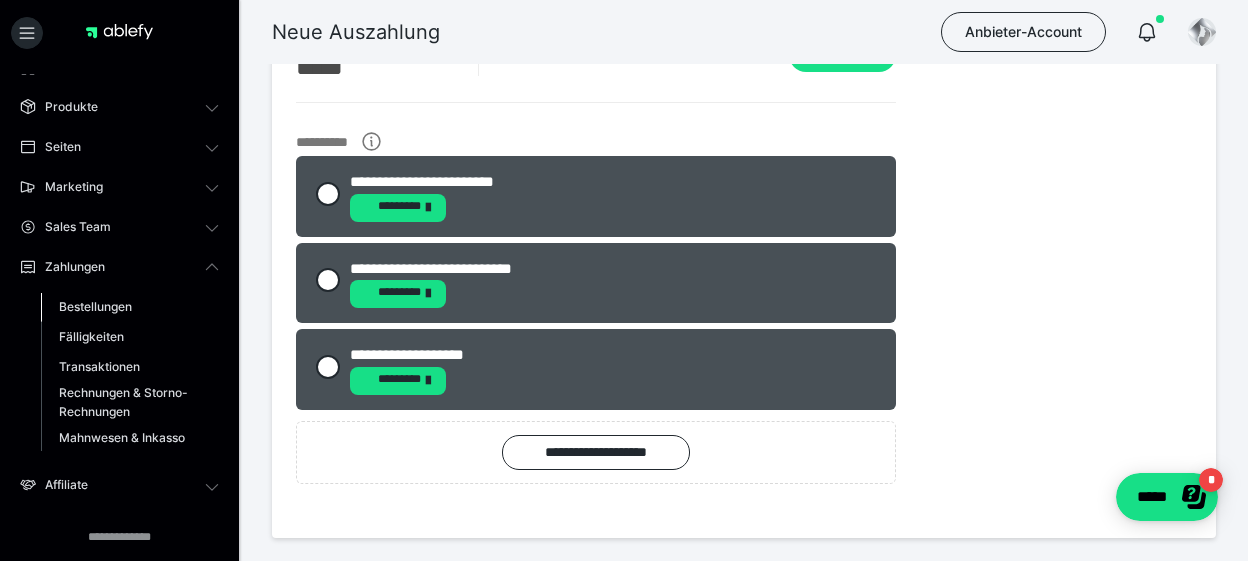 click on "Bestellungen" at bounding box center (95, 306) 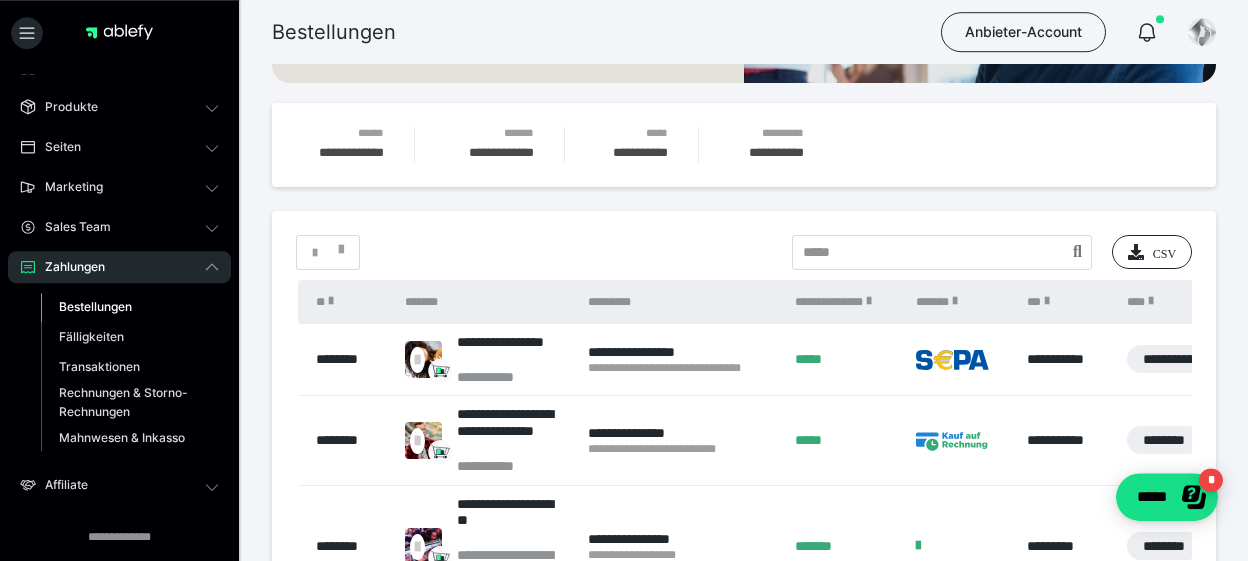 scroll, scrollTop: 315, scrollLeft: 0, axis: vertical 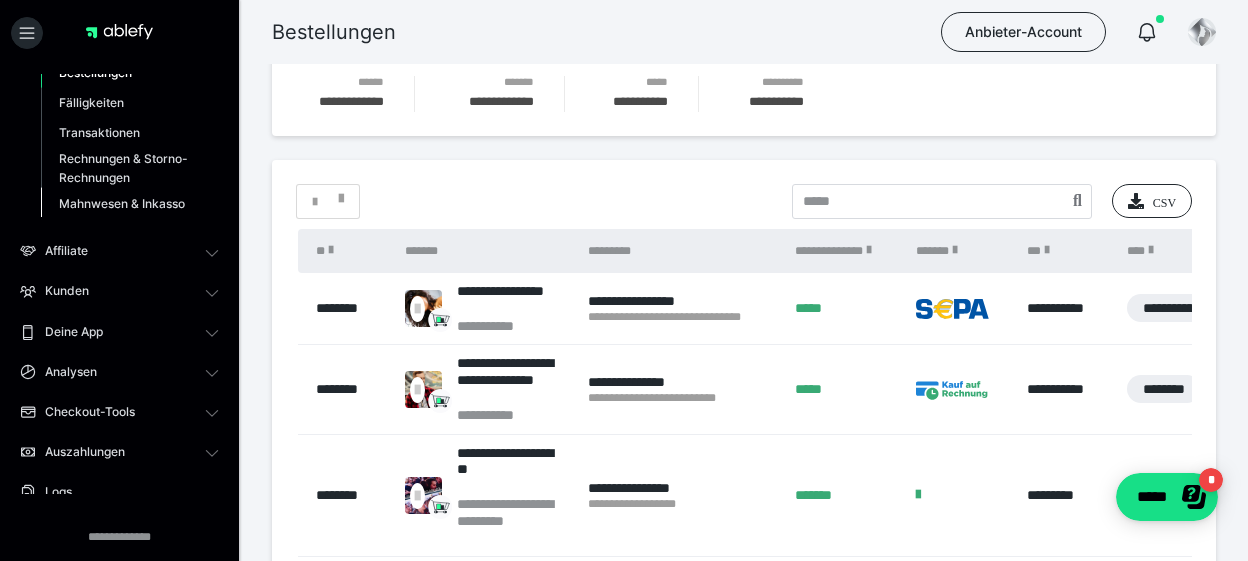 click on "Mahnwesen & Inkasso" at bounding box center (122, 203) 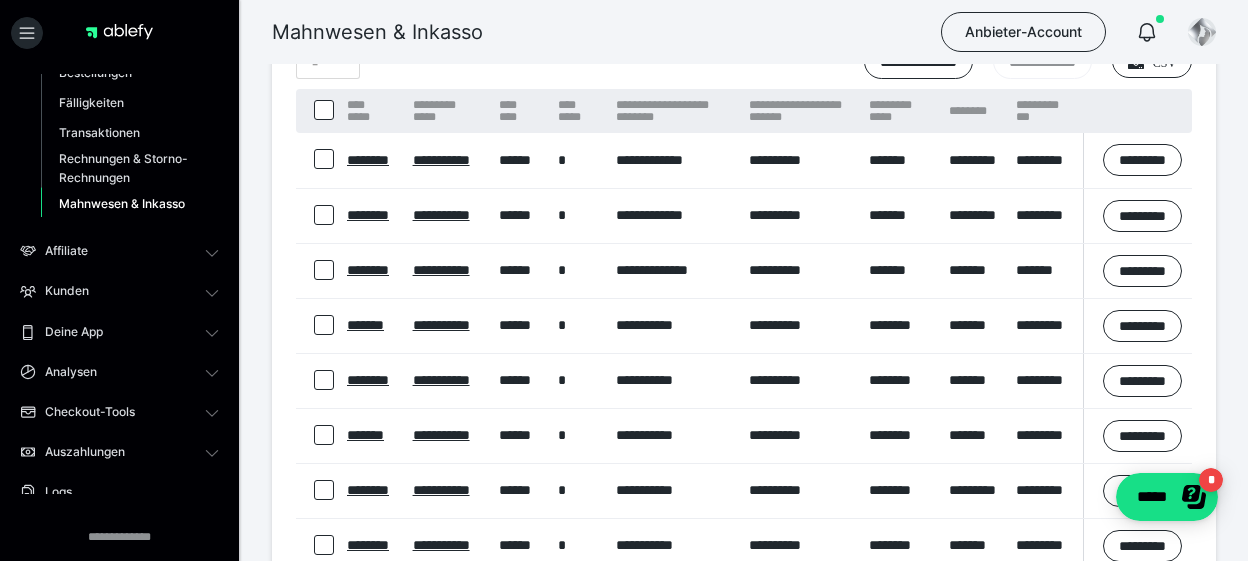 scroll, scrollTop: 0, scrollLeft: 0, axis: both 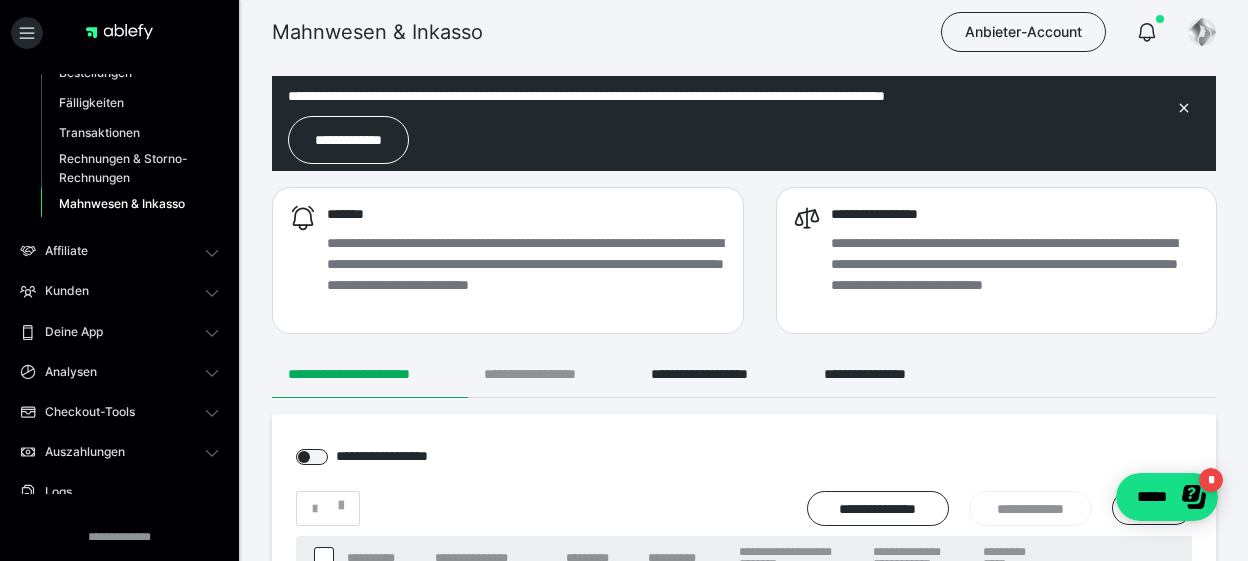 click on "**********" at bounding box center [551, 374] 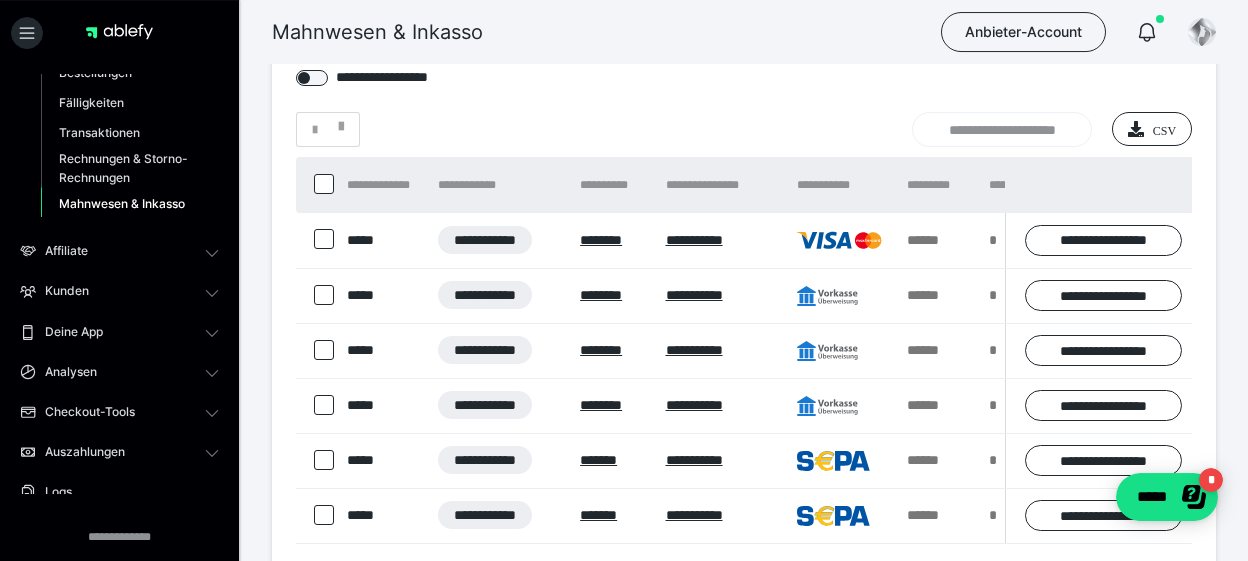 scroll, scrollTop: 315, scrollLeft: 0, axis: vertical 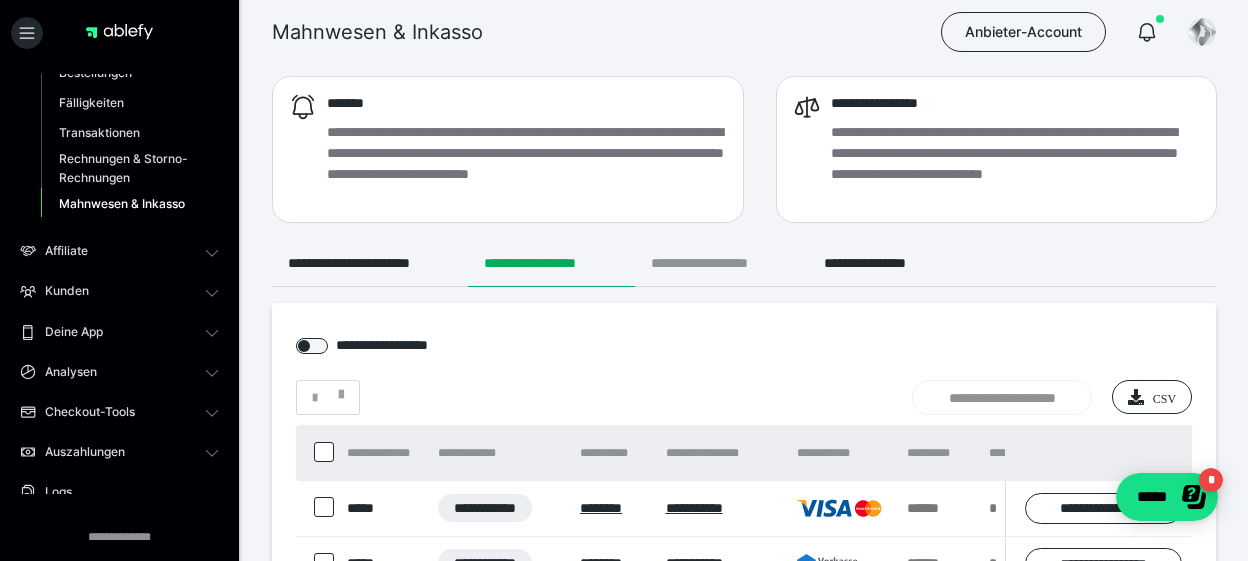 click on "**********" at bounding box center [721, 263] 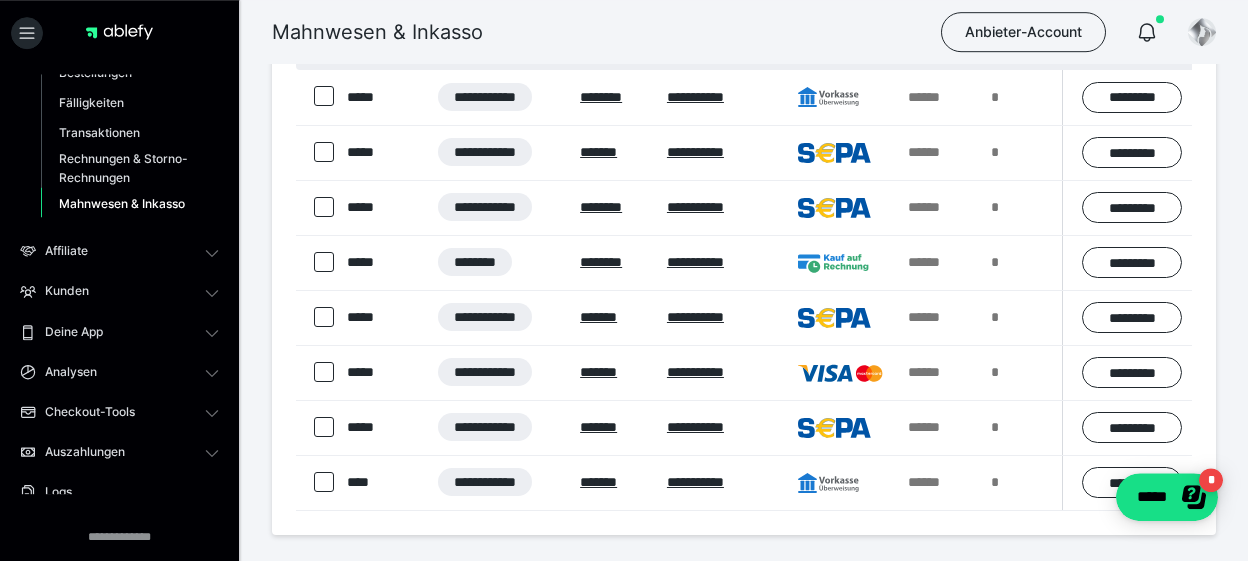 scroll, scrollTop: 421, scrollLeft: 0, axis: vertical 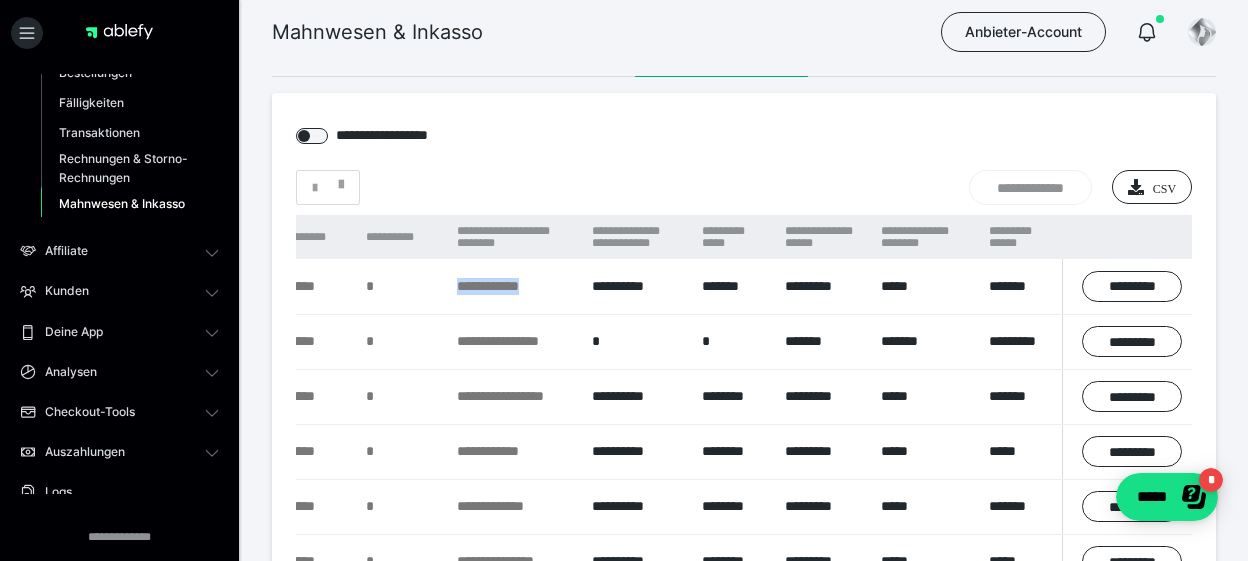 drag, startPoint x: 371, startPoint y: 289, endPoint x: 453, endPoint y: 302, distance: 83.02409 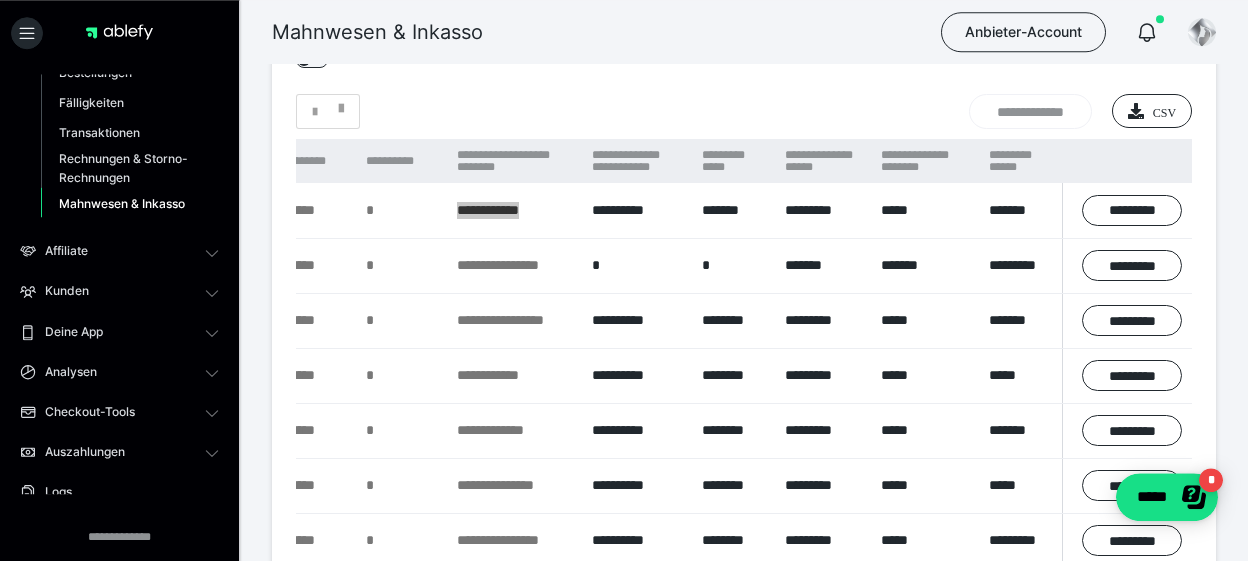 scroll, scrollTop: 421, scrollLeft: 0, axis: vertical 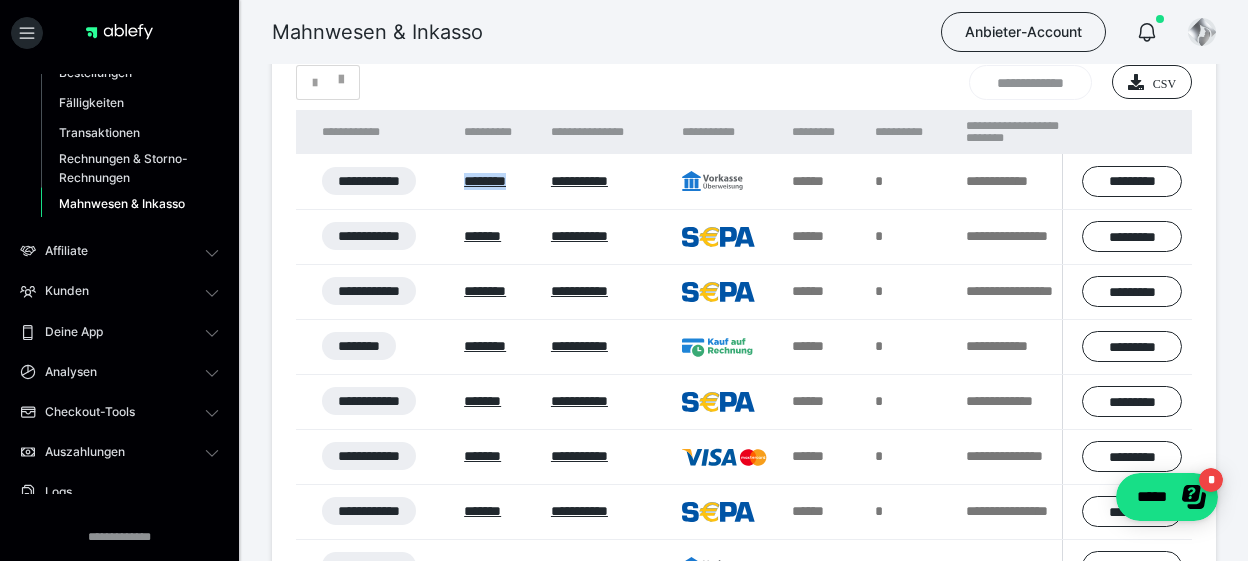 drag, startPoint x: 532, startPoint y: 185, endPoint x: 465, endPoint y: 190, distance: 67.18631 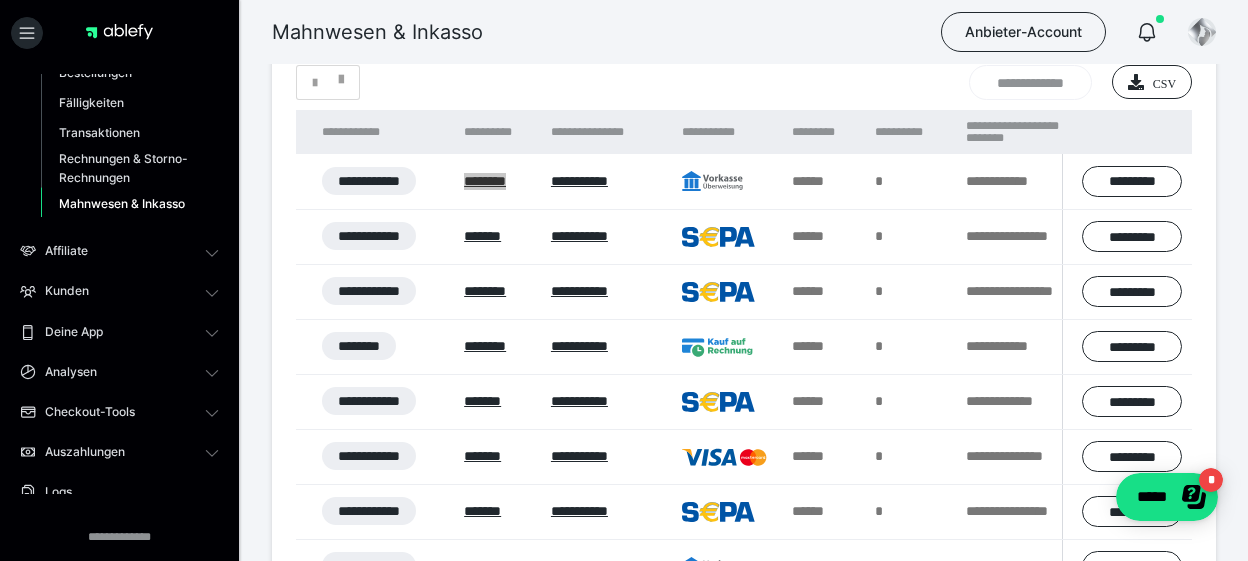 scroll, scrollTop: 421, scrollLeft: 0, axis: vertical 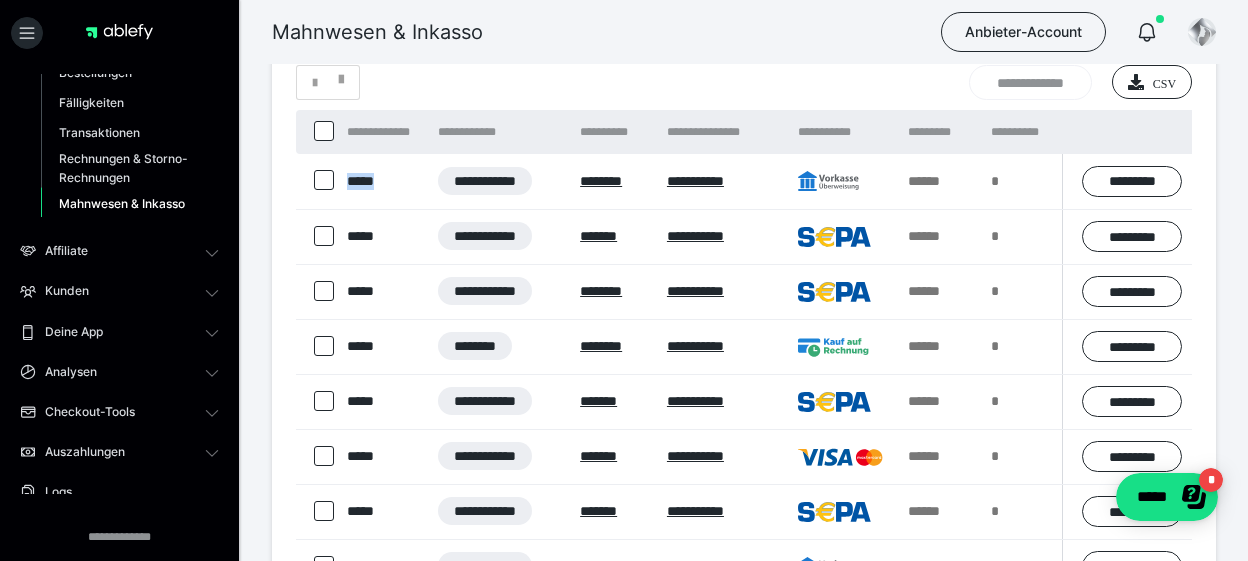 drag, startPoint x: 393, startPoint y: 177, endPoint x: 343, endPoint y: 181, distance: 50.159744 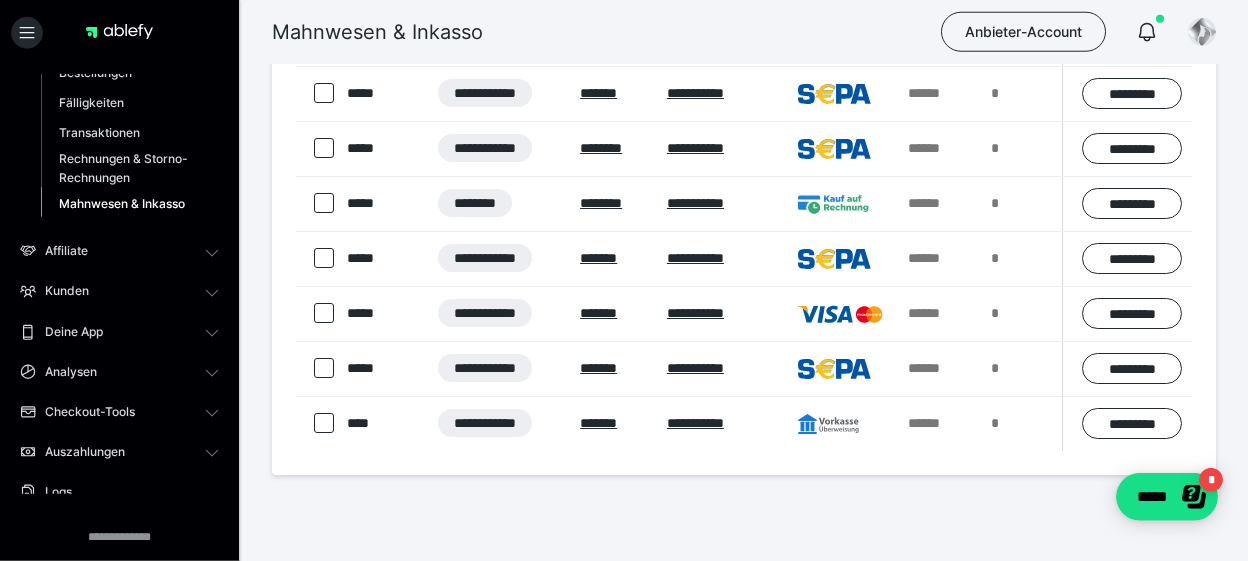 scroll, scrollTop: 487, scrollLeft: 0, axis: vertical 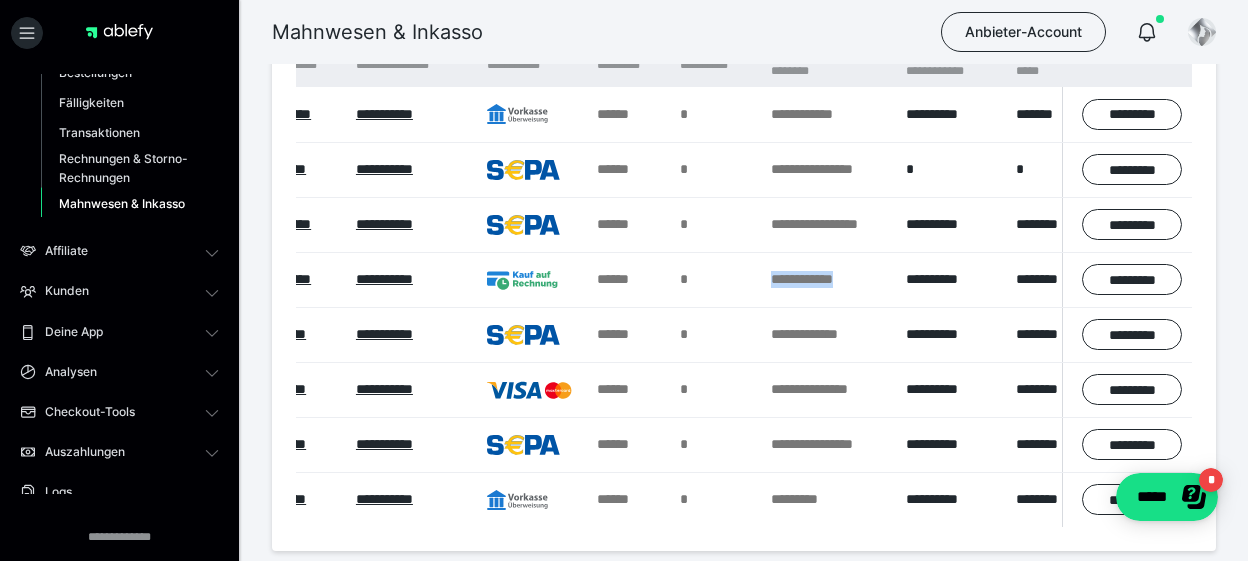 drag, startPoint x: 865, startPoint y: 274, endPoint x: 768, endPoint y: 287, distance: 97.867256 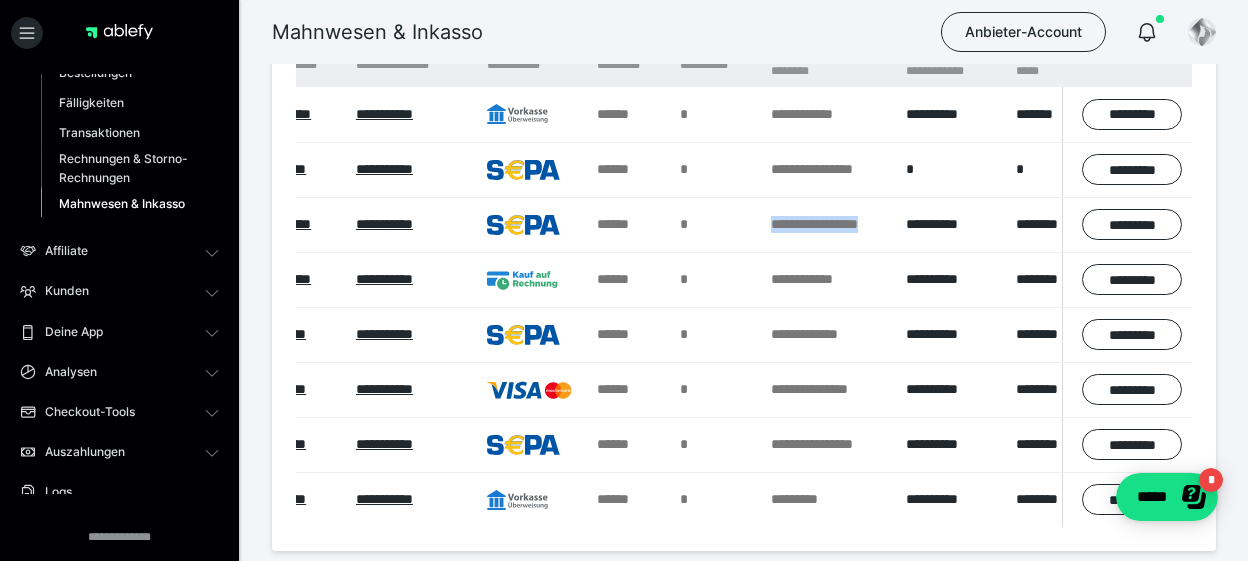 drag, startPoint x: 883, startPoint y: 235, endPoint x: 766, endPoint y: 227, distance: 117.273186 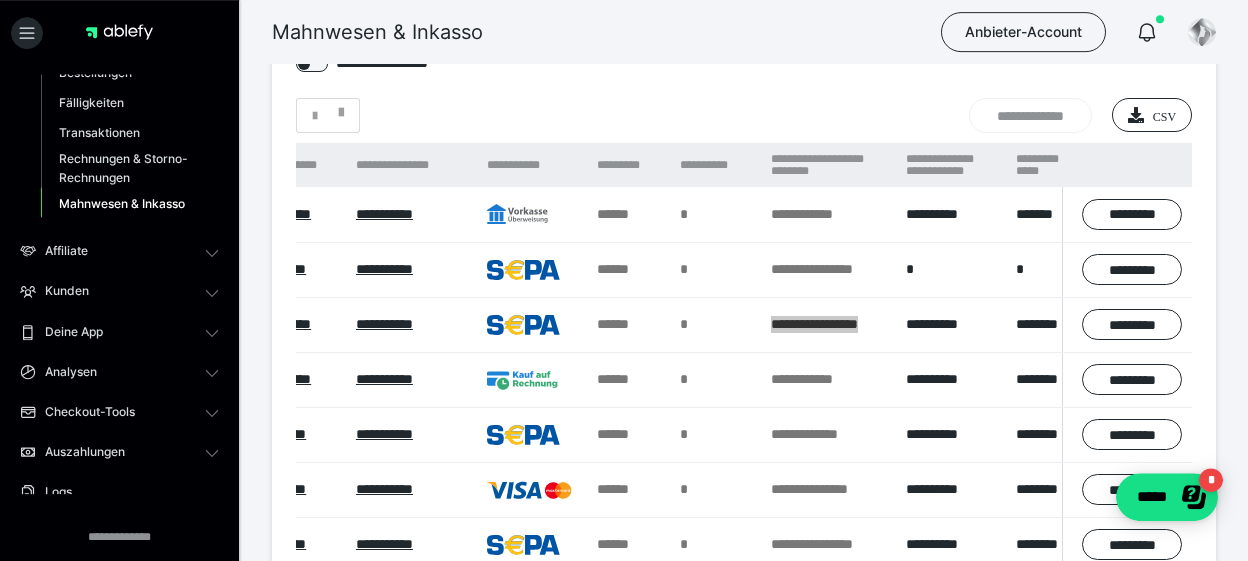 scroll, scrollTop: 276, scrollLeft: 0, axis: vertical 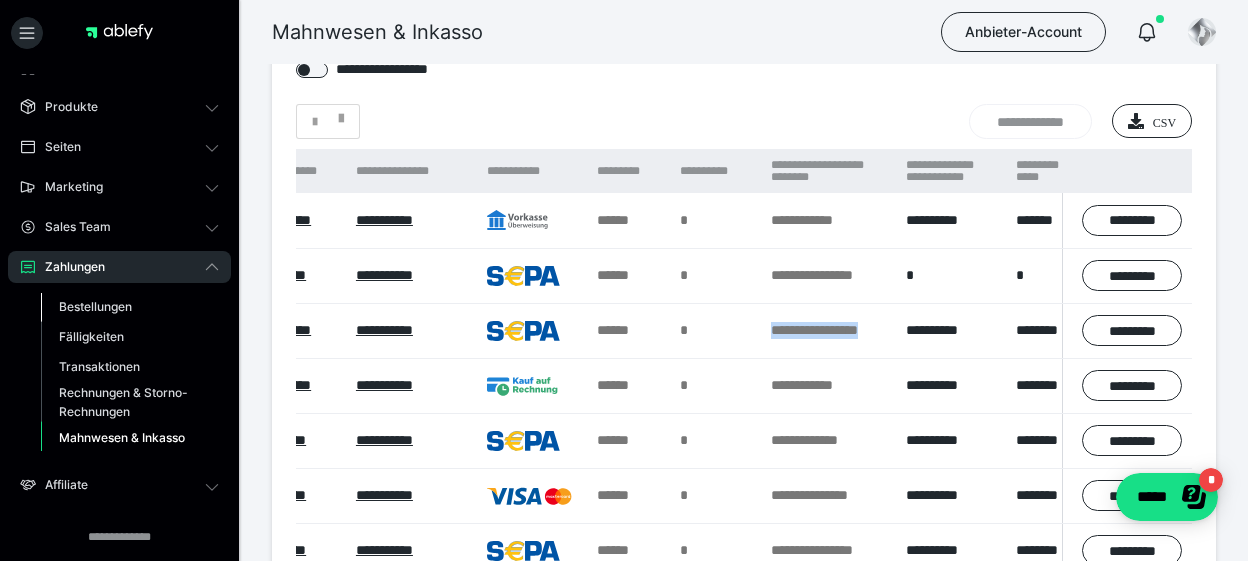 click on "Bestellungen" at bounding box center [95, 306] 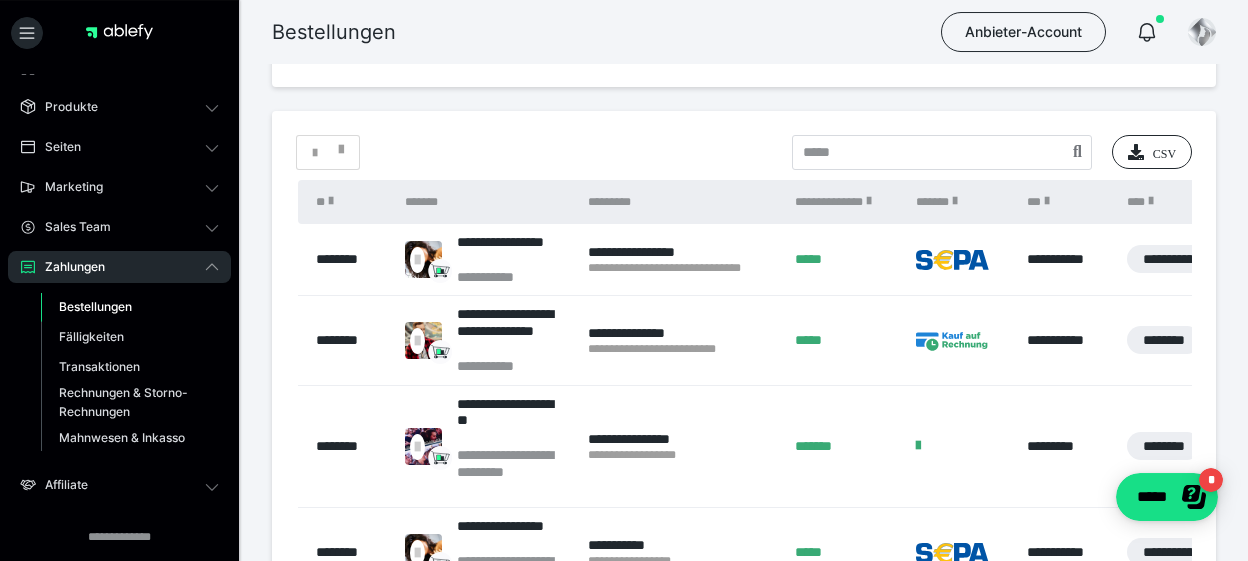 scroll, scrollTop: 421, scrollLeft: 0, axis: vertical 